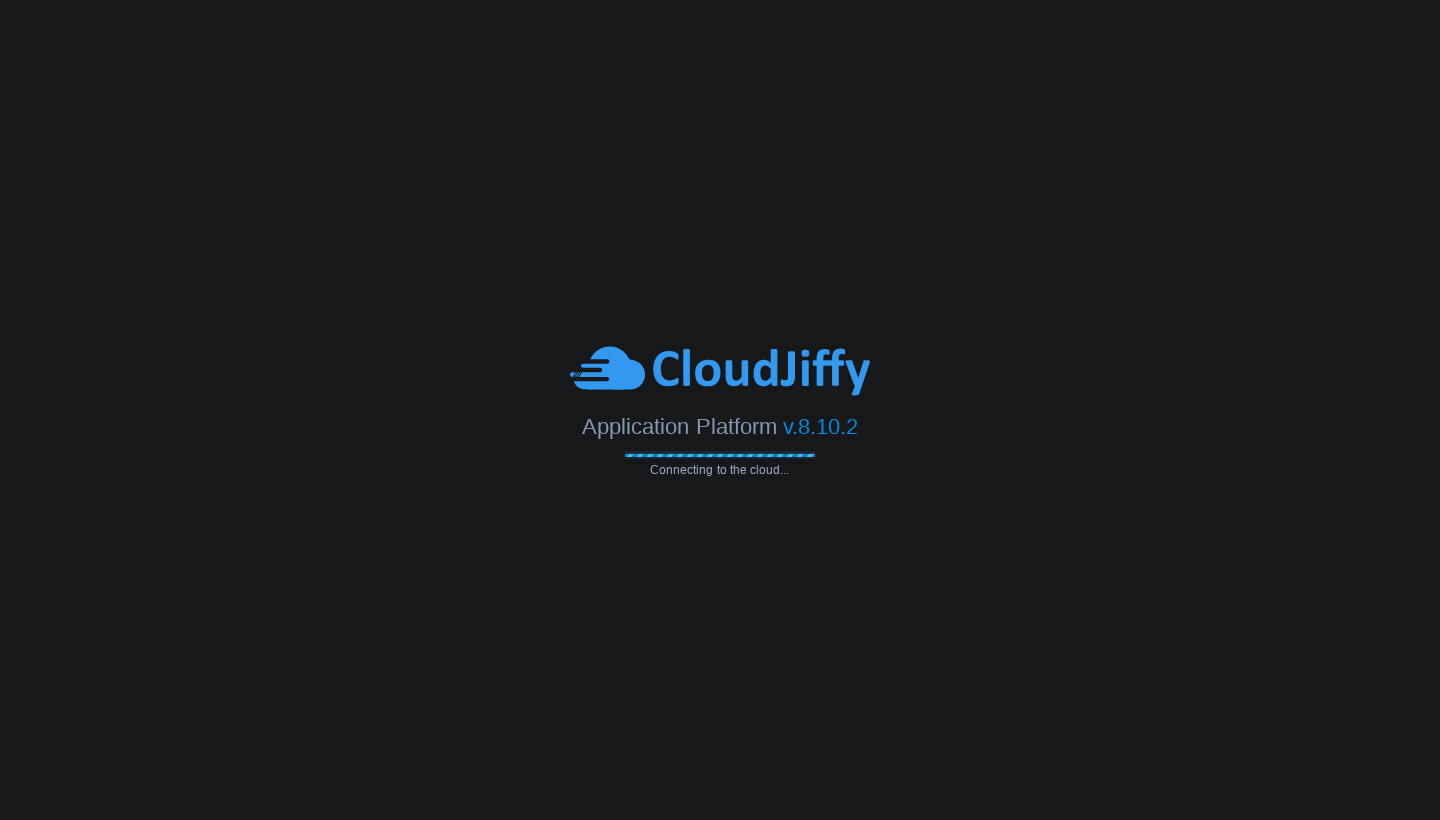 scroll, scrollTop: 0, scrollLeft: 0, axis: both 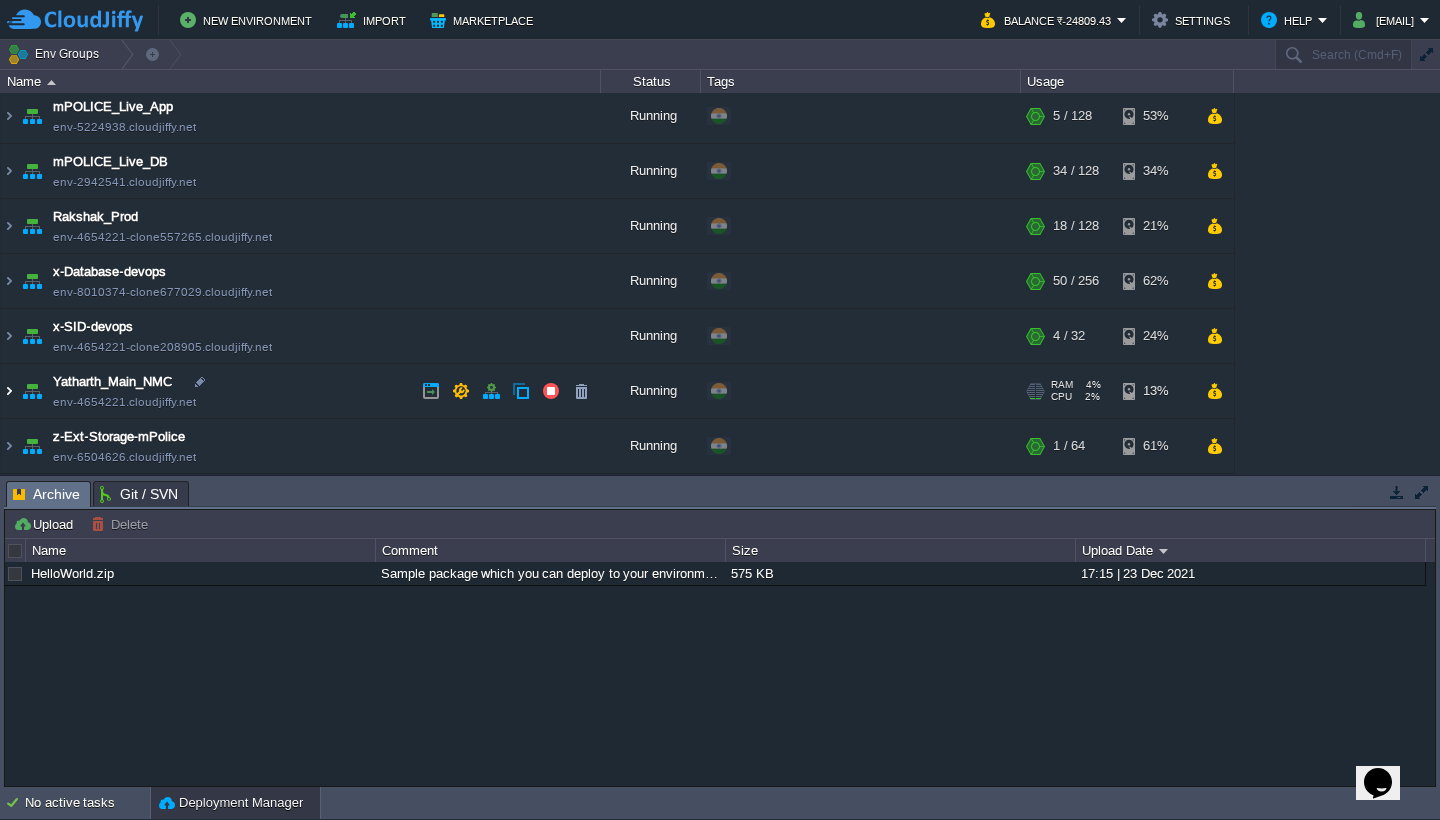 click at bounding box center (9, 391) 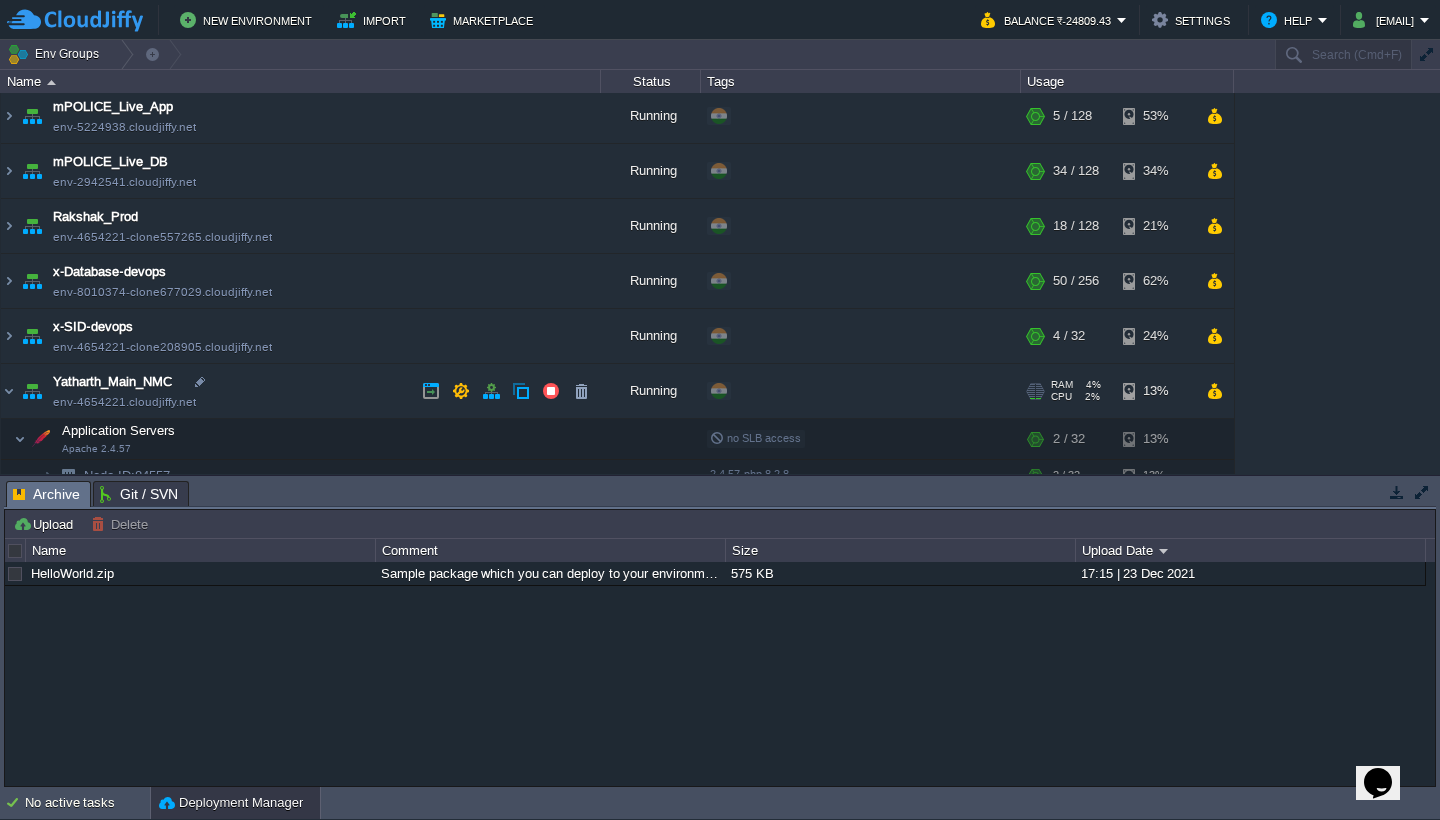 scroll, scrollTop: 164, scrollLeft: 0, axis: vertical 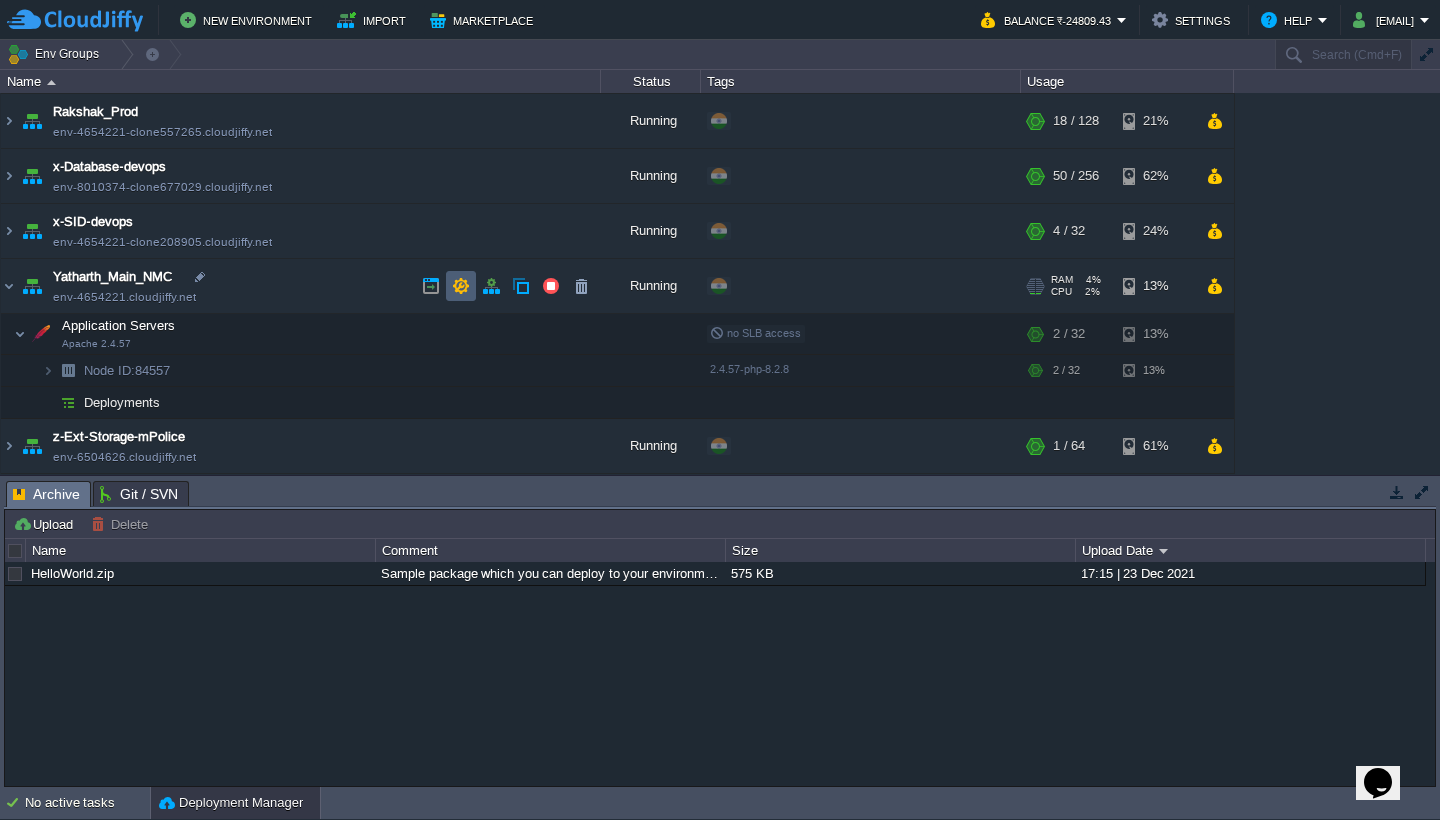 click at bounding box center [461, 286] 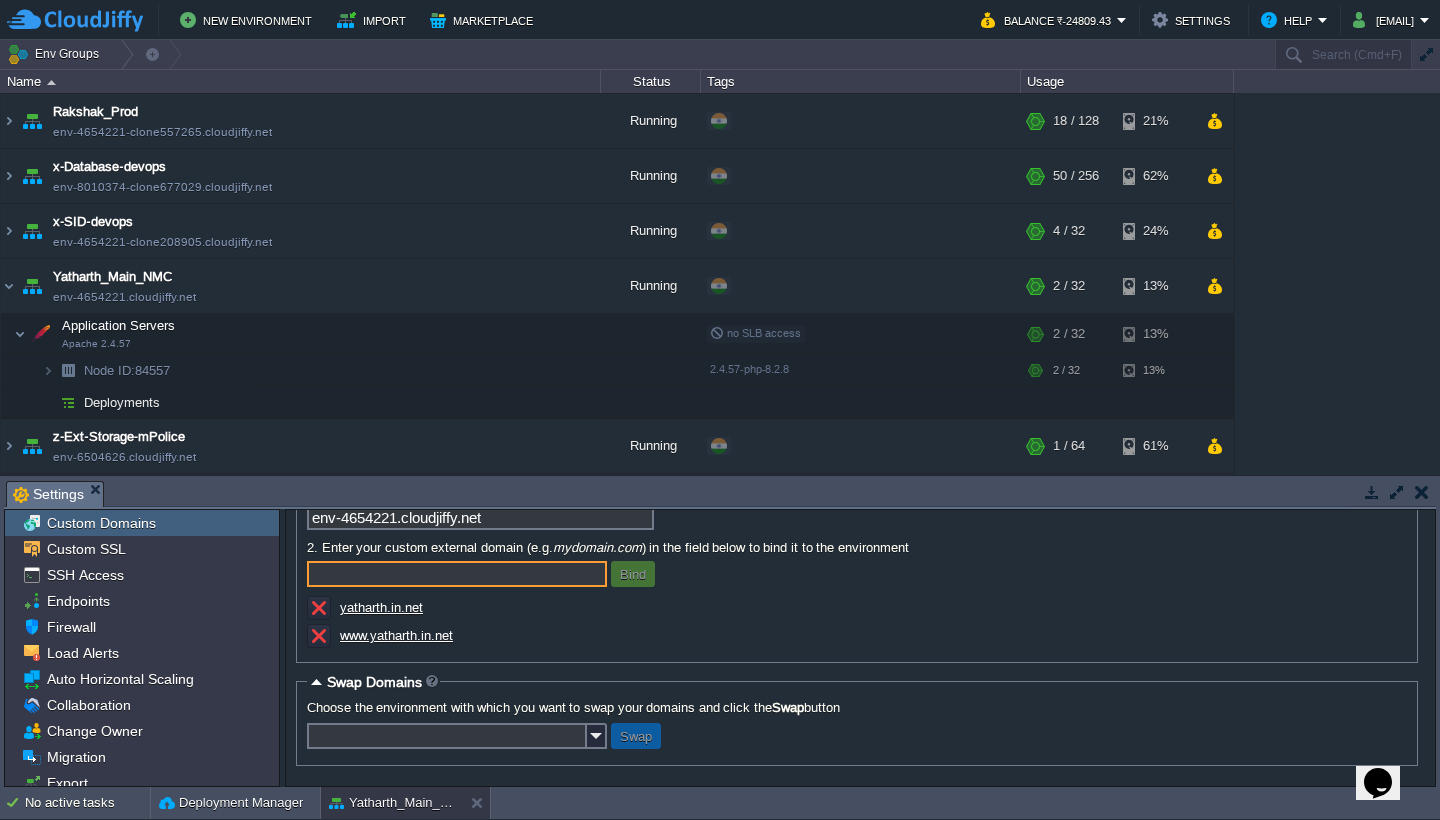 scroll, scrollTop: 143, scrollLeft: 0, axis: vertical 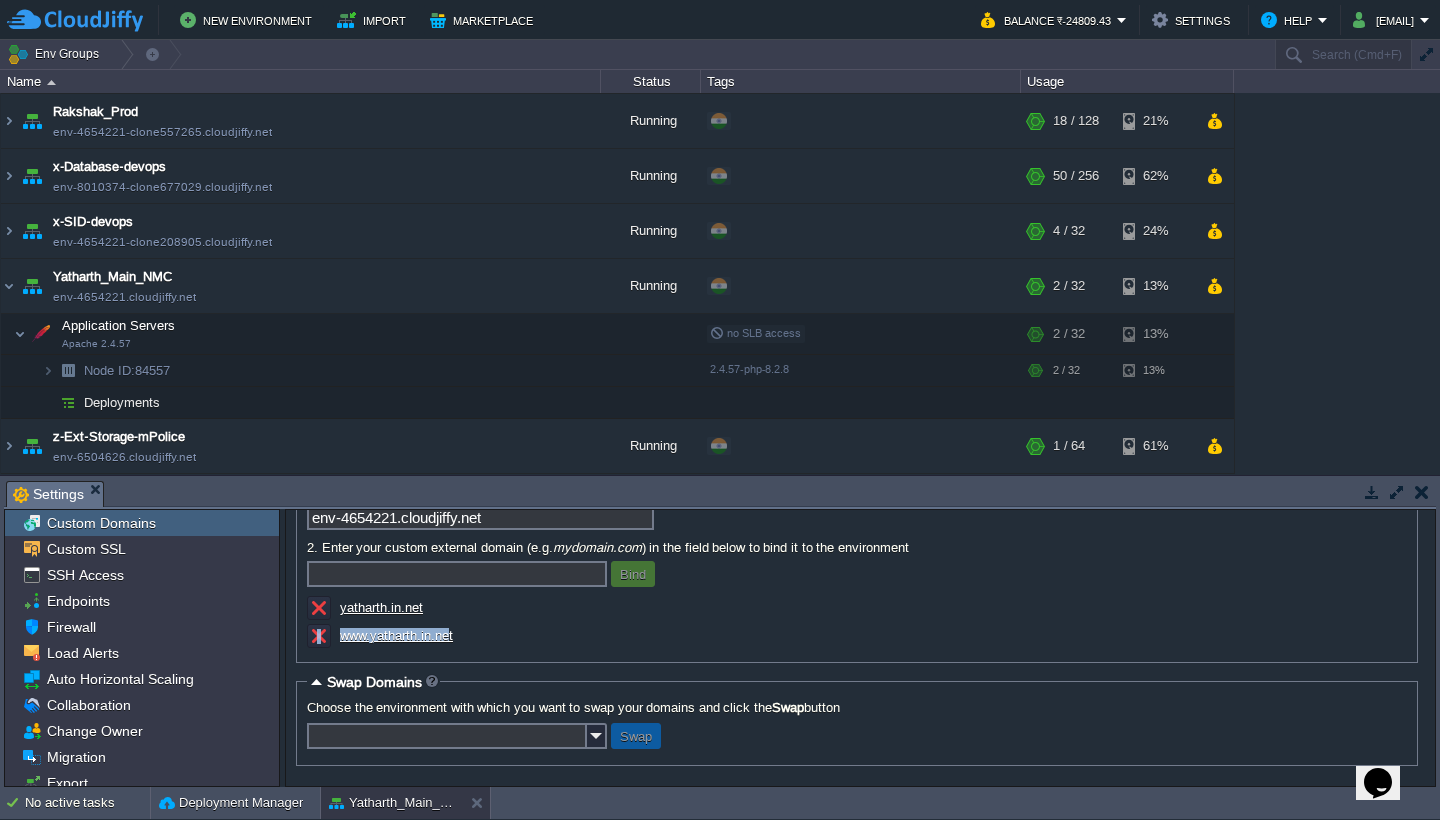 drag, startPoint x: 470, startPoint y: 635, endPoint x: 449, endPoint y: 639, distance: 21.377558 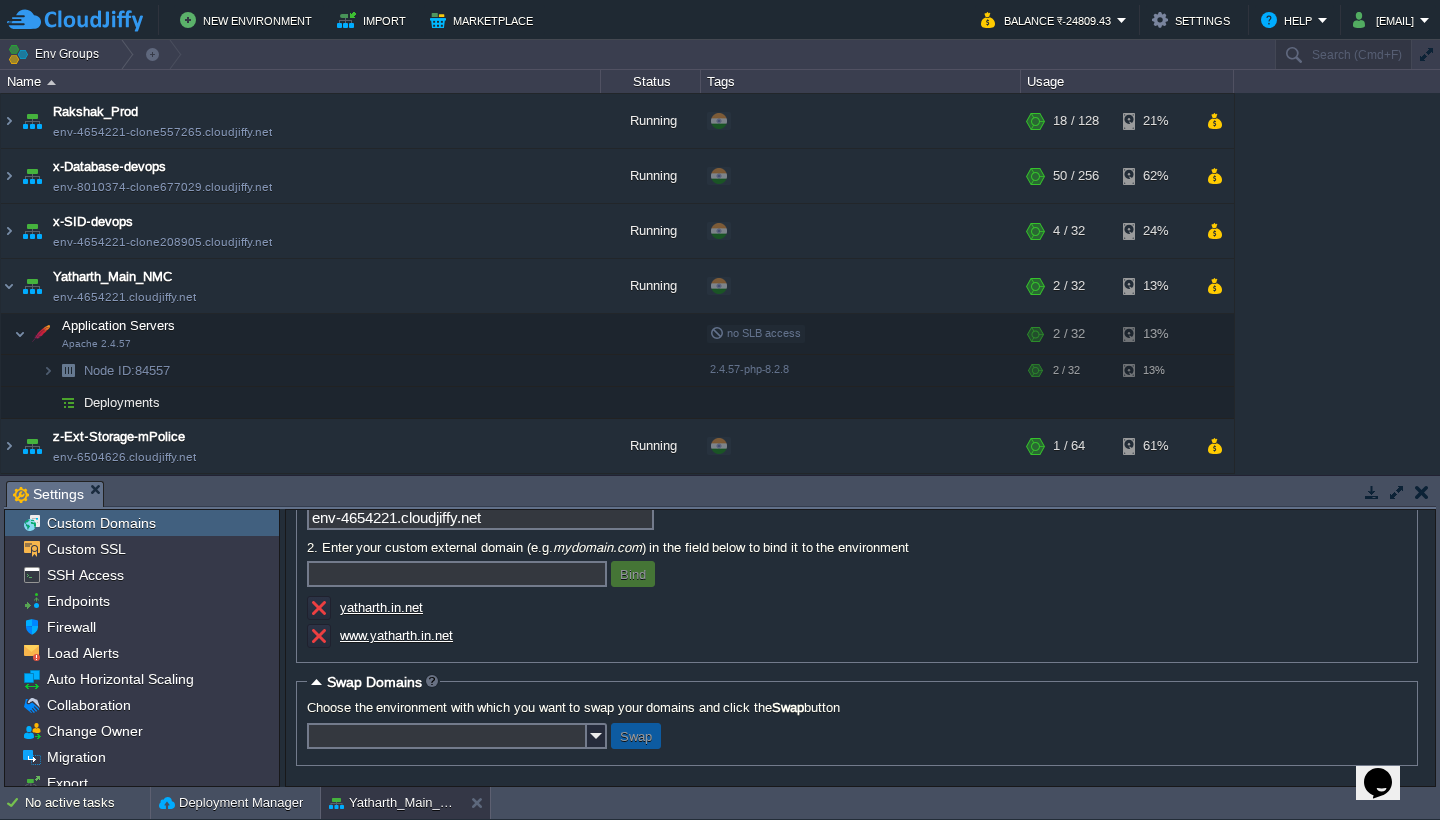 drag, startPoint x: 447, startPoint y: 611, endPoint x: 457, endPoint y: 605, distance: 11.661903 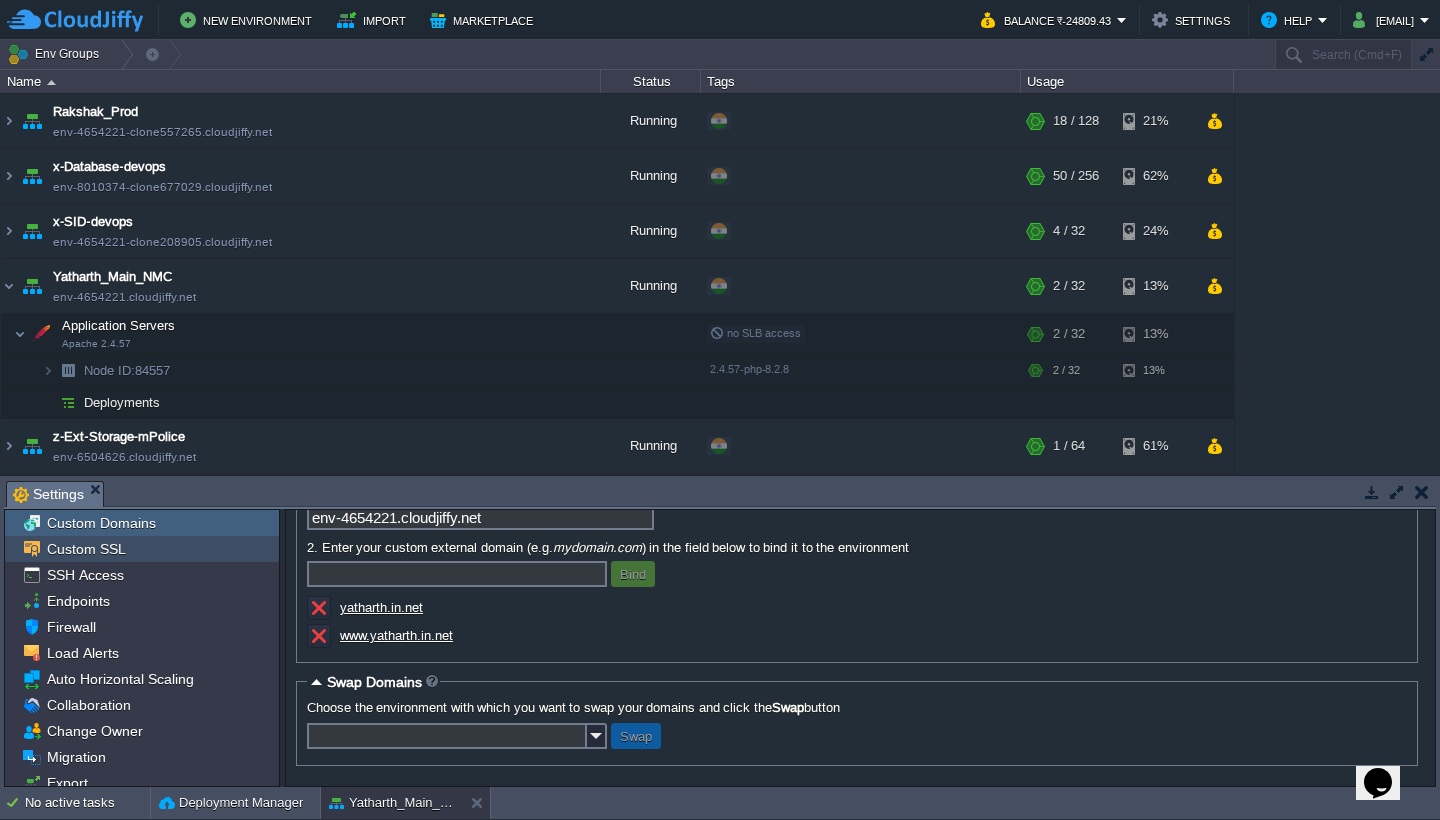 click on "Custom SSL" at bounding box center (142, 549) 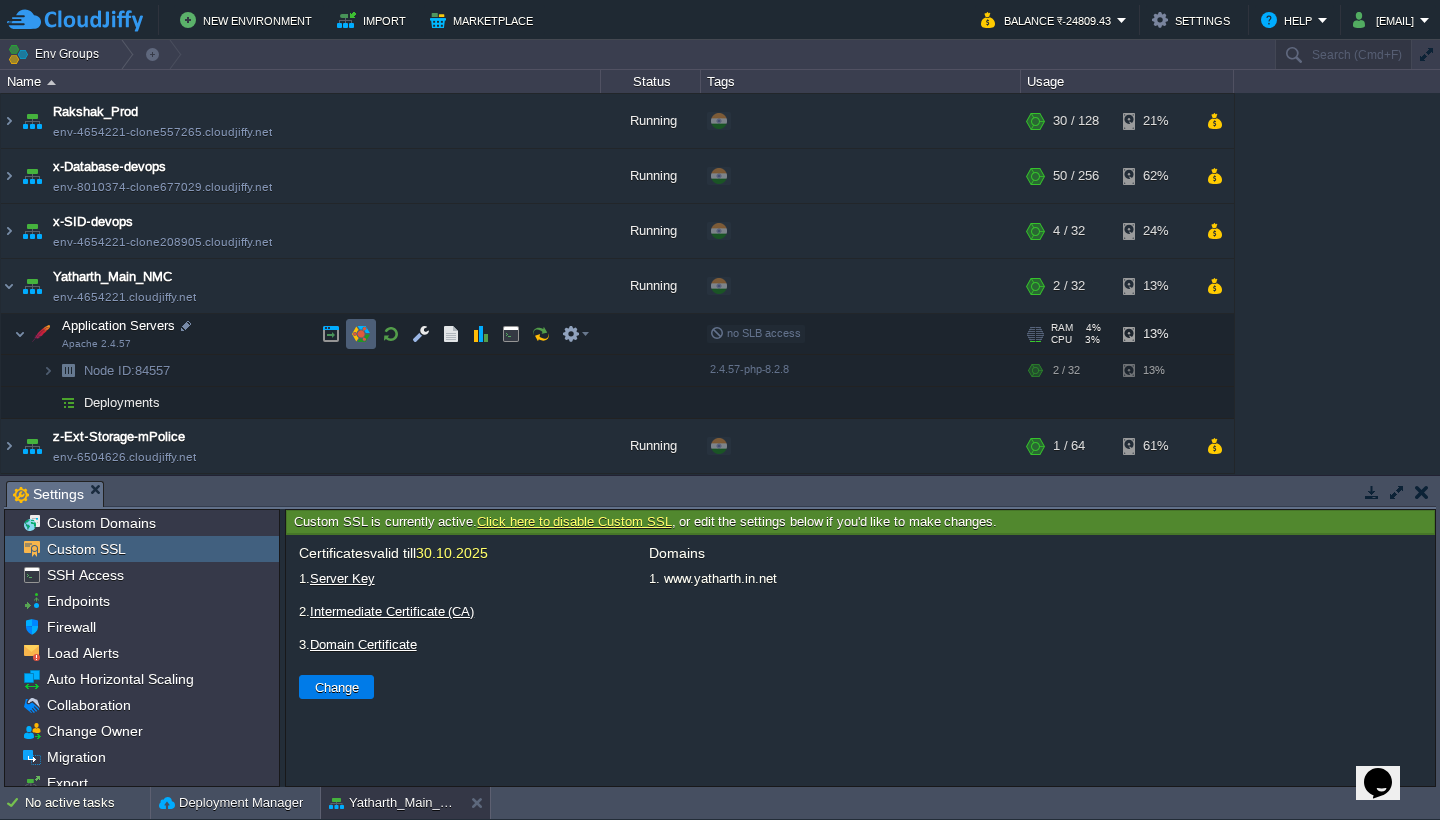 click at bounding box center (361, 334) 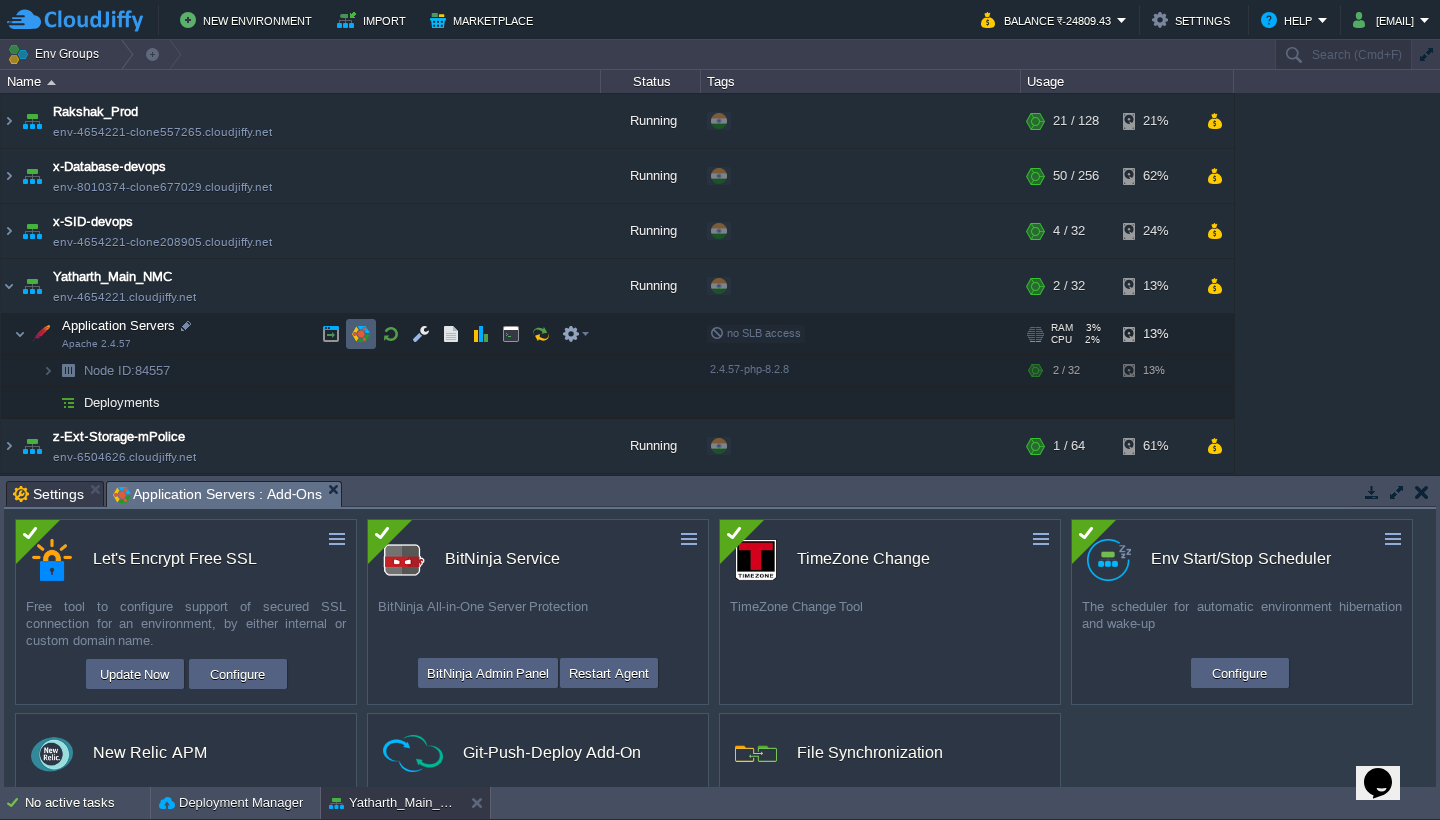 click at bounding box center [361, 334] 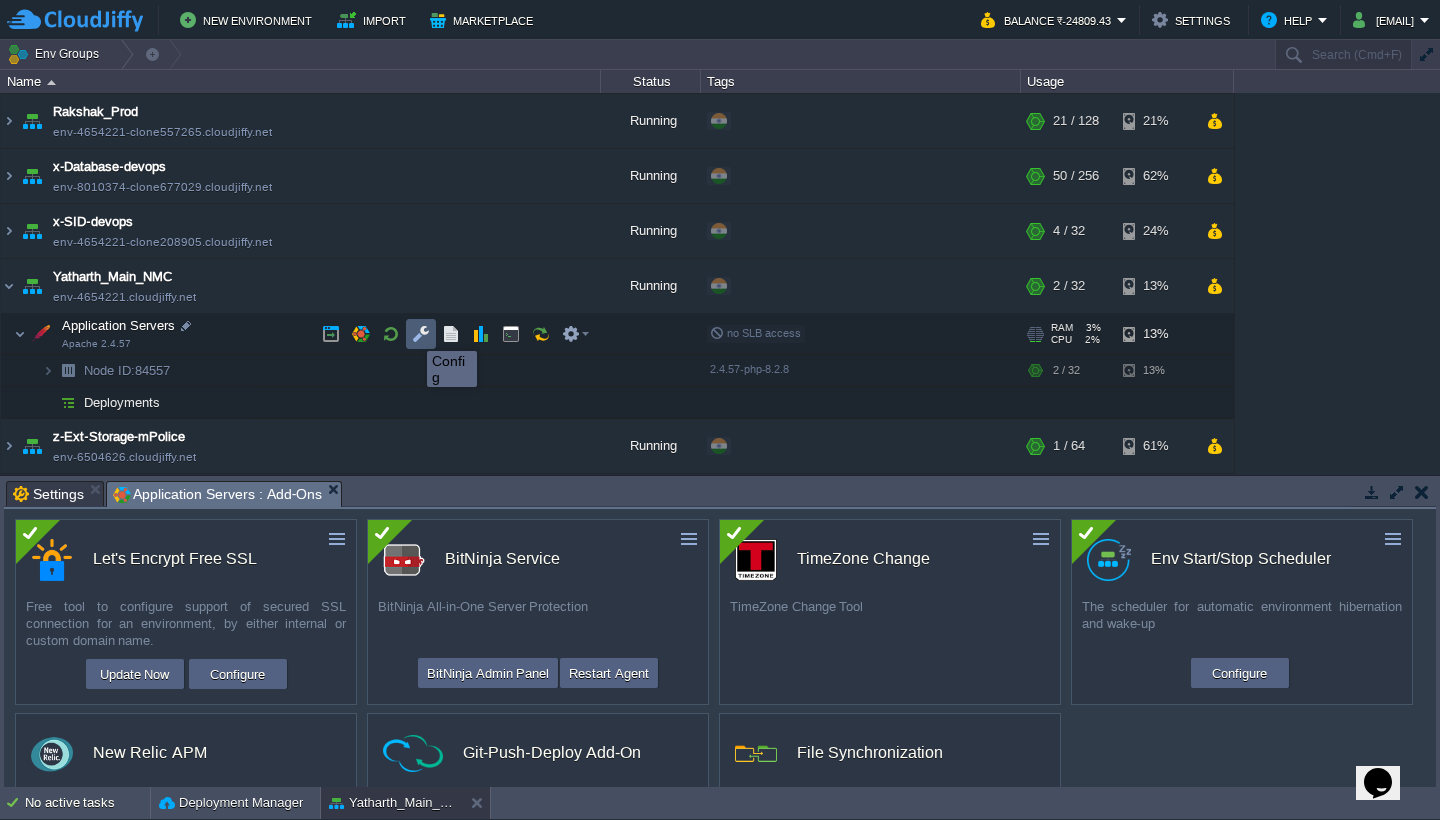 click at bounding box center [421, 334] 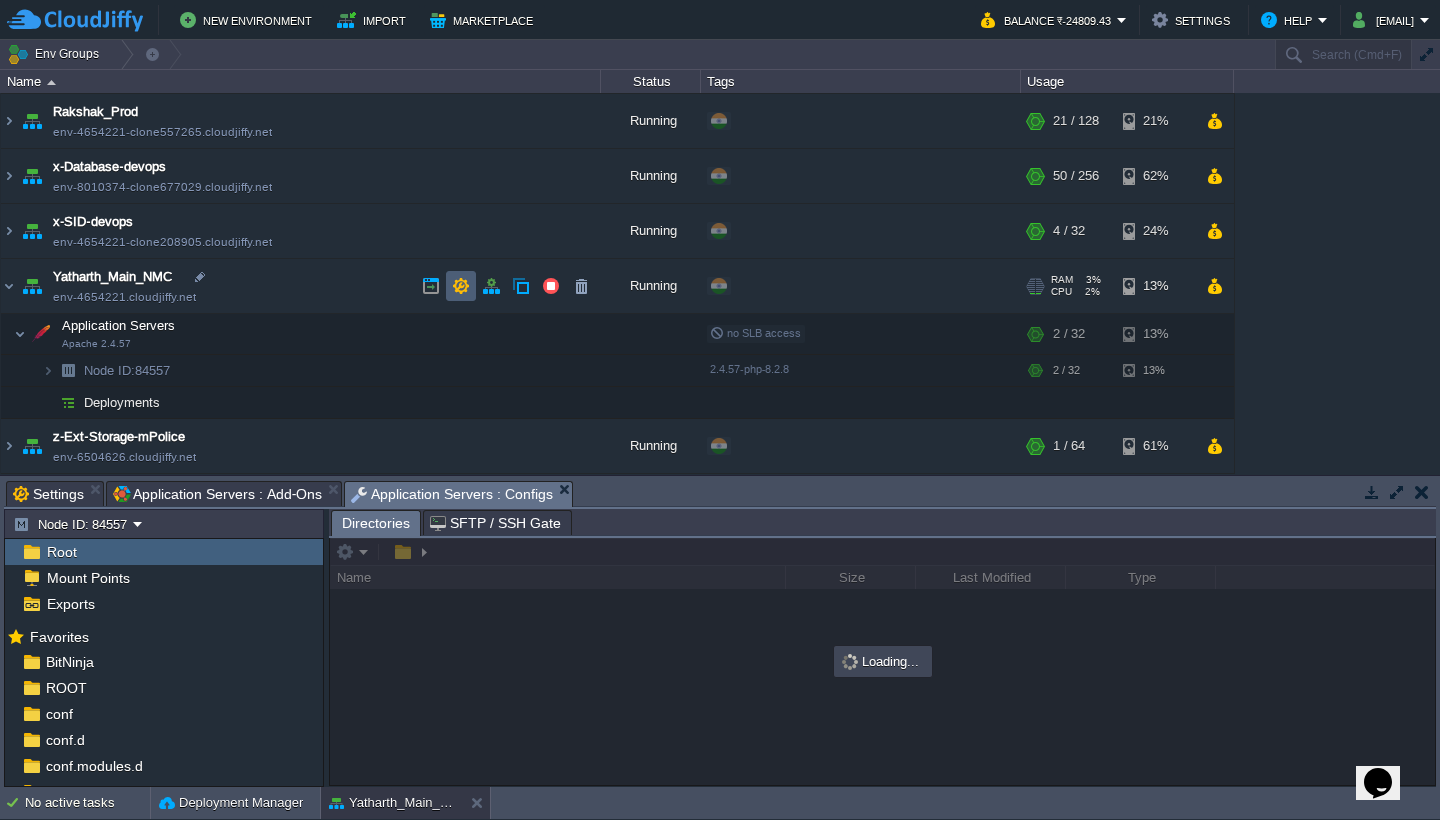 click at bounding box center (461, 286) 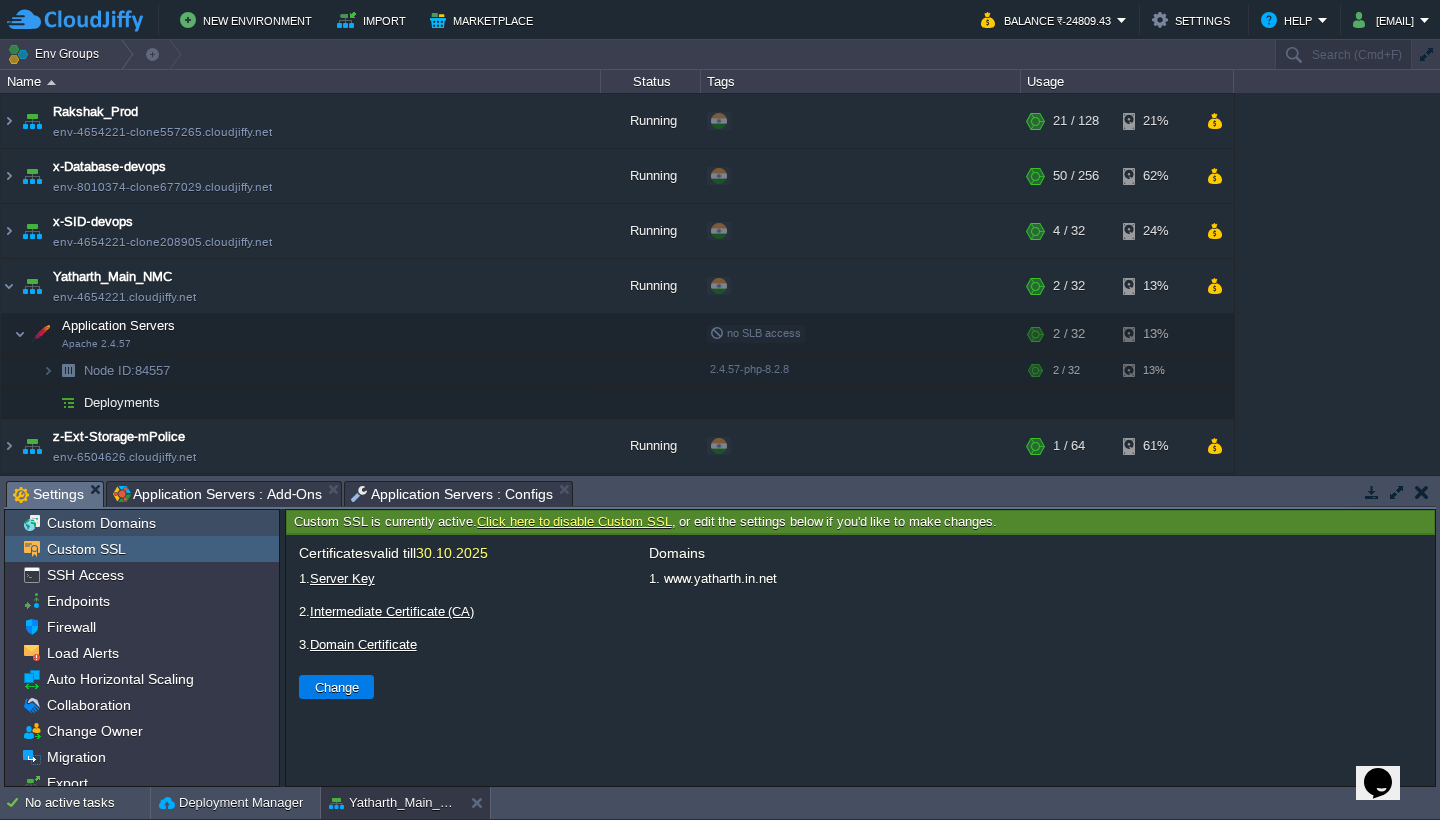 click on "Custom Domains" at bounding box center (142, 523) 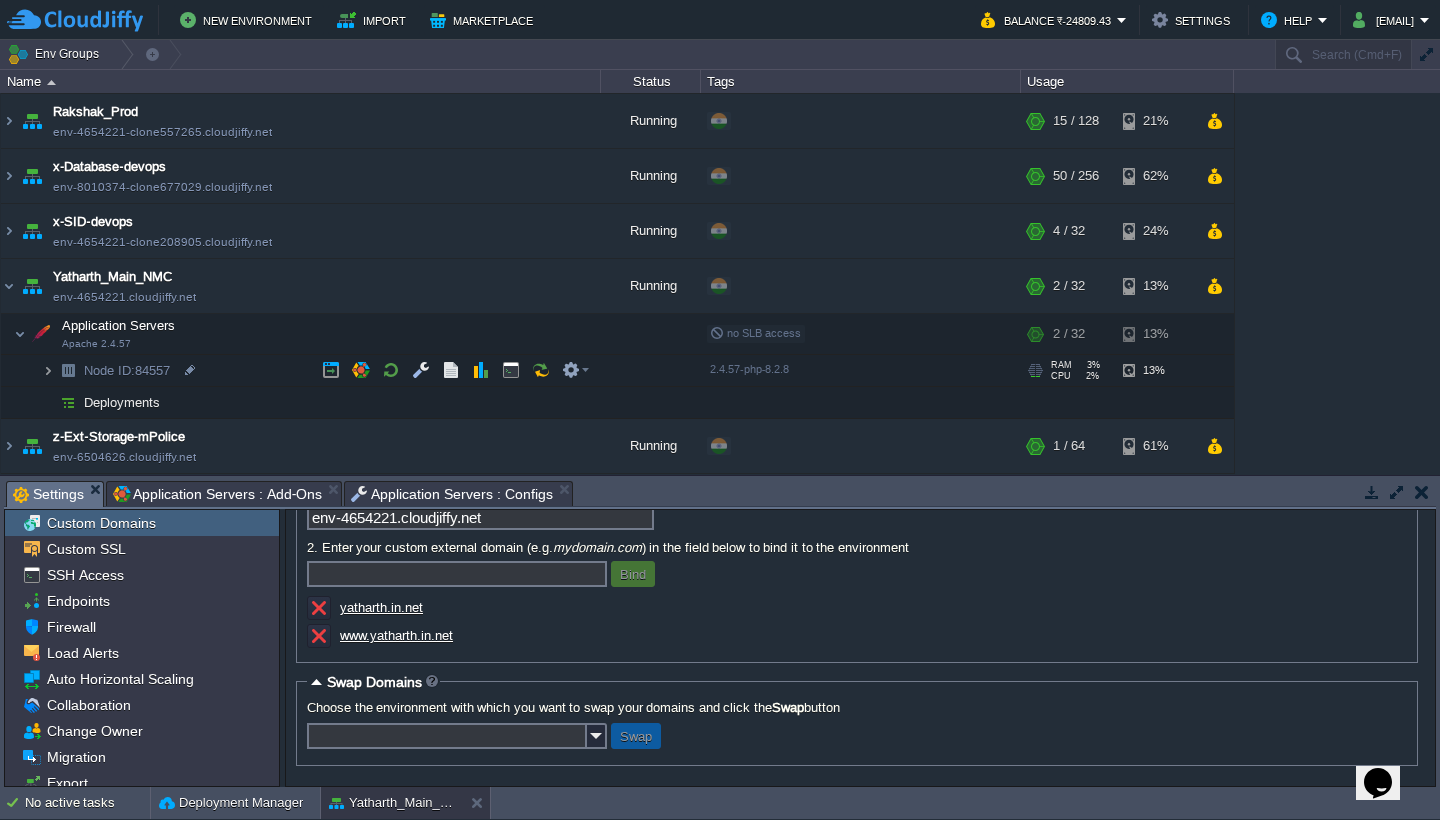 click at bounding box center (48, 370) 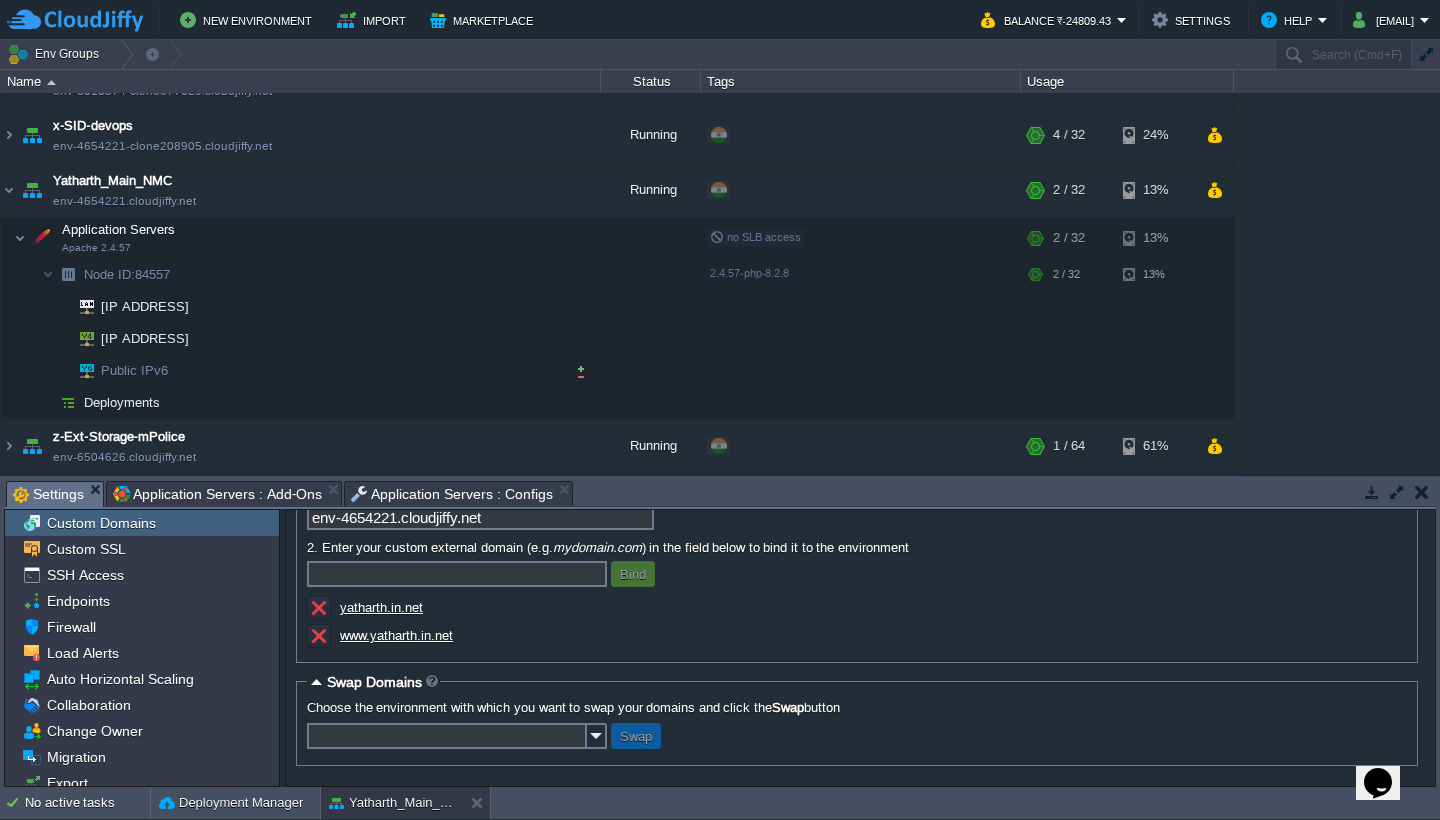 scroll, scrollTop: 260, scrollLeft: 0, axis: vertical 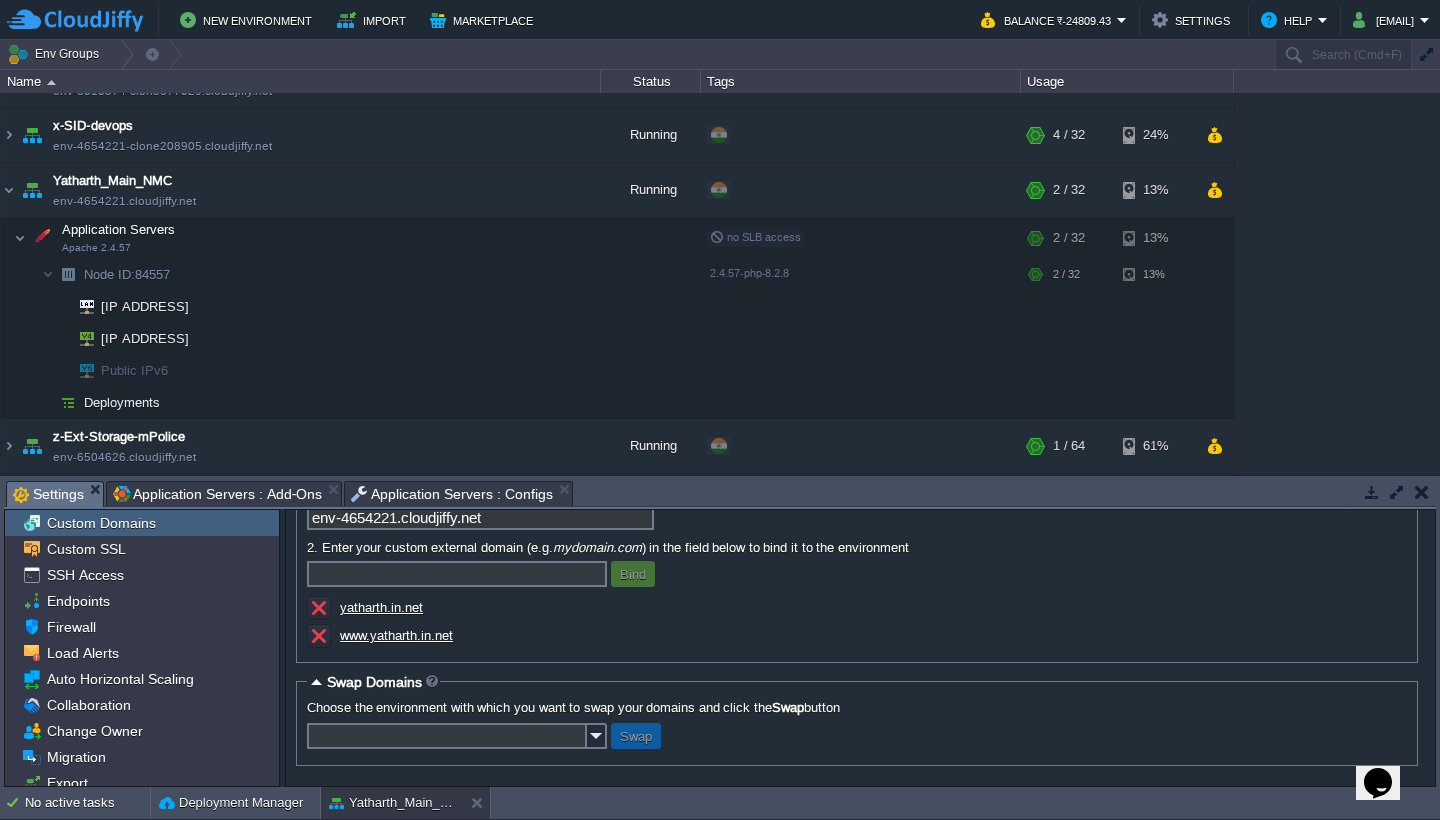 click on "Application Servers : Add-Ons" at bounding box center (217, 494) 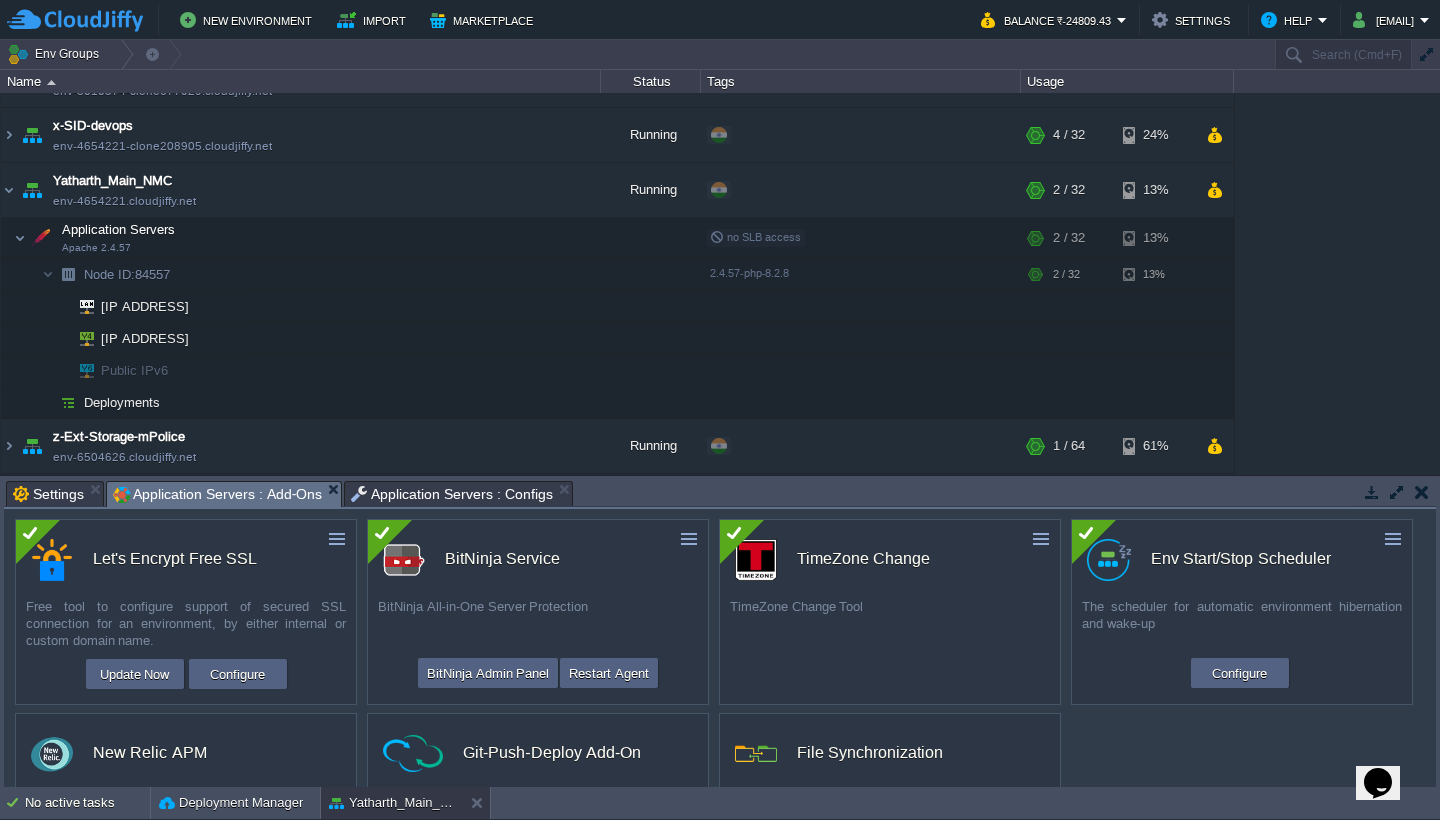 click on "Application Servers : Configs" at bounding box center [452, 494] 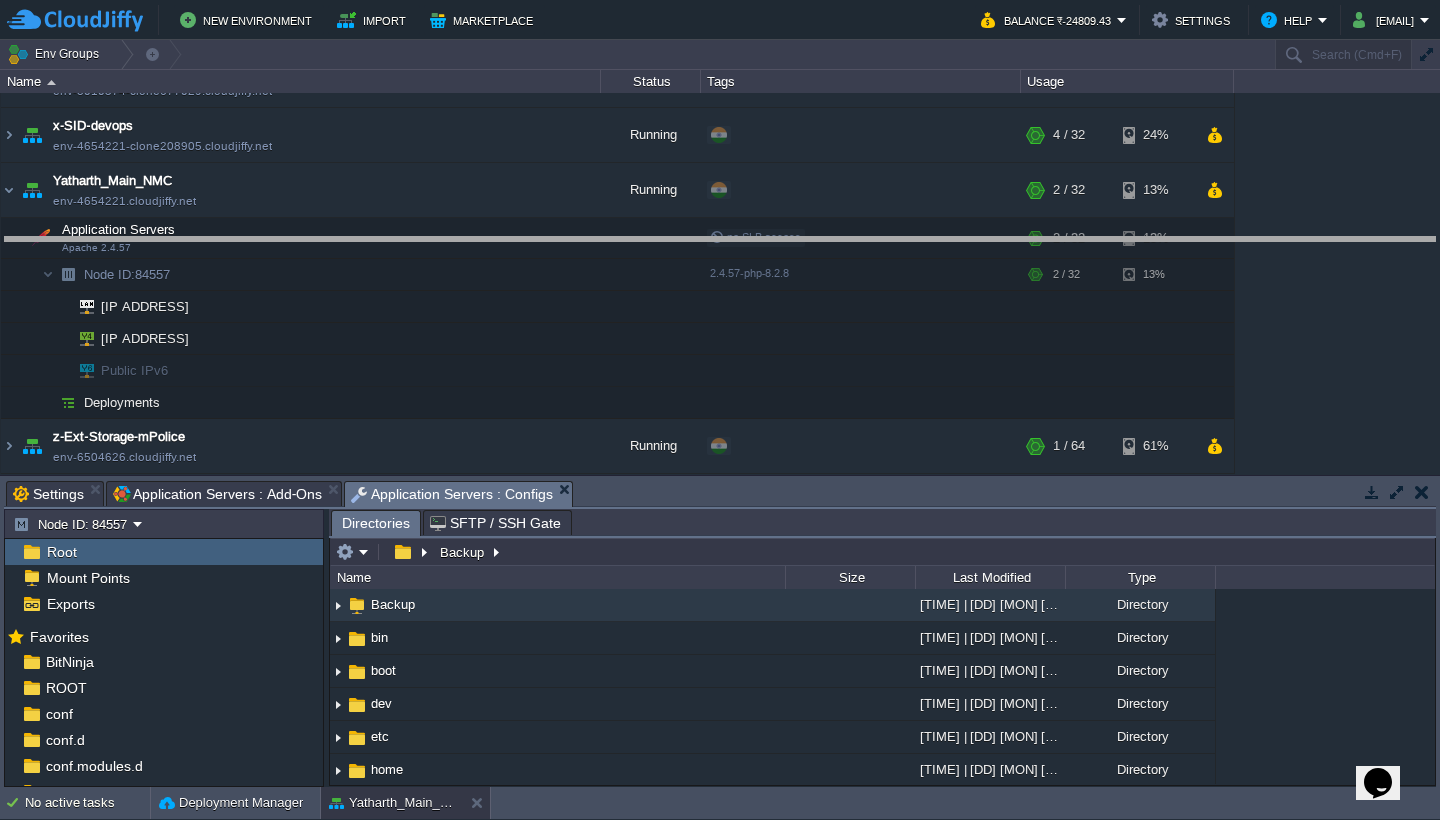 drag, startPoint x: 637, startPoint y: 494, endPoint x: 642, endPoint y: 256, distance: 238.05252 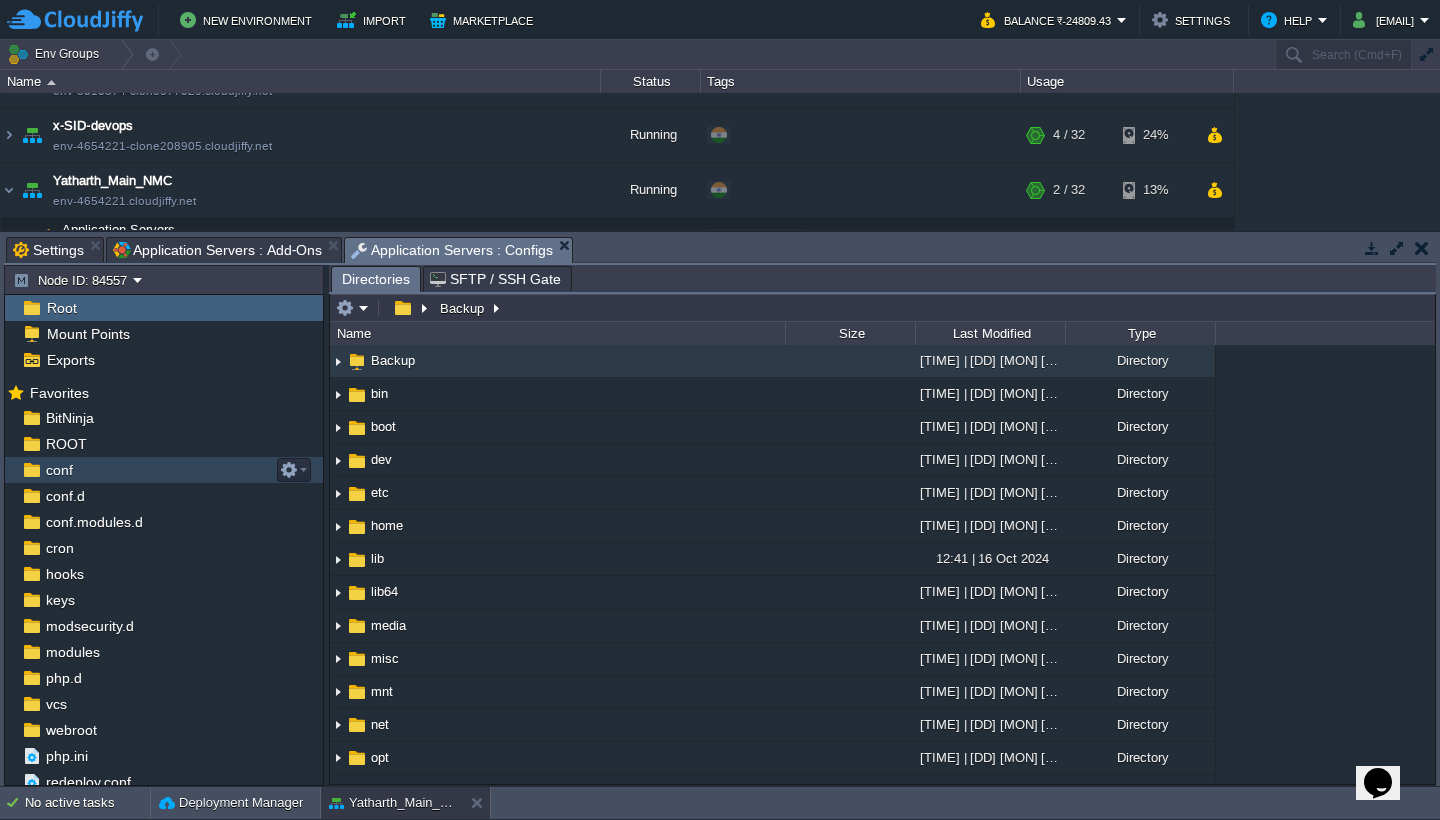 click on "conf" at bounding box center [164, 470] 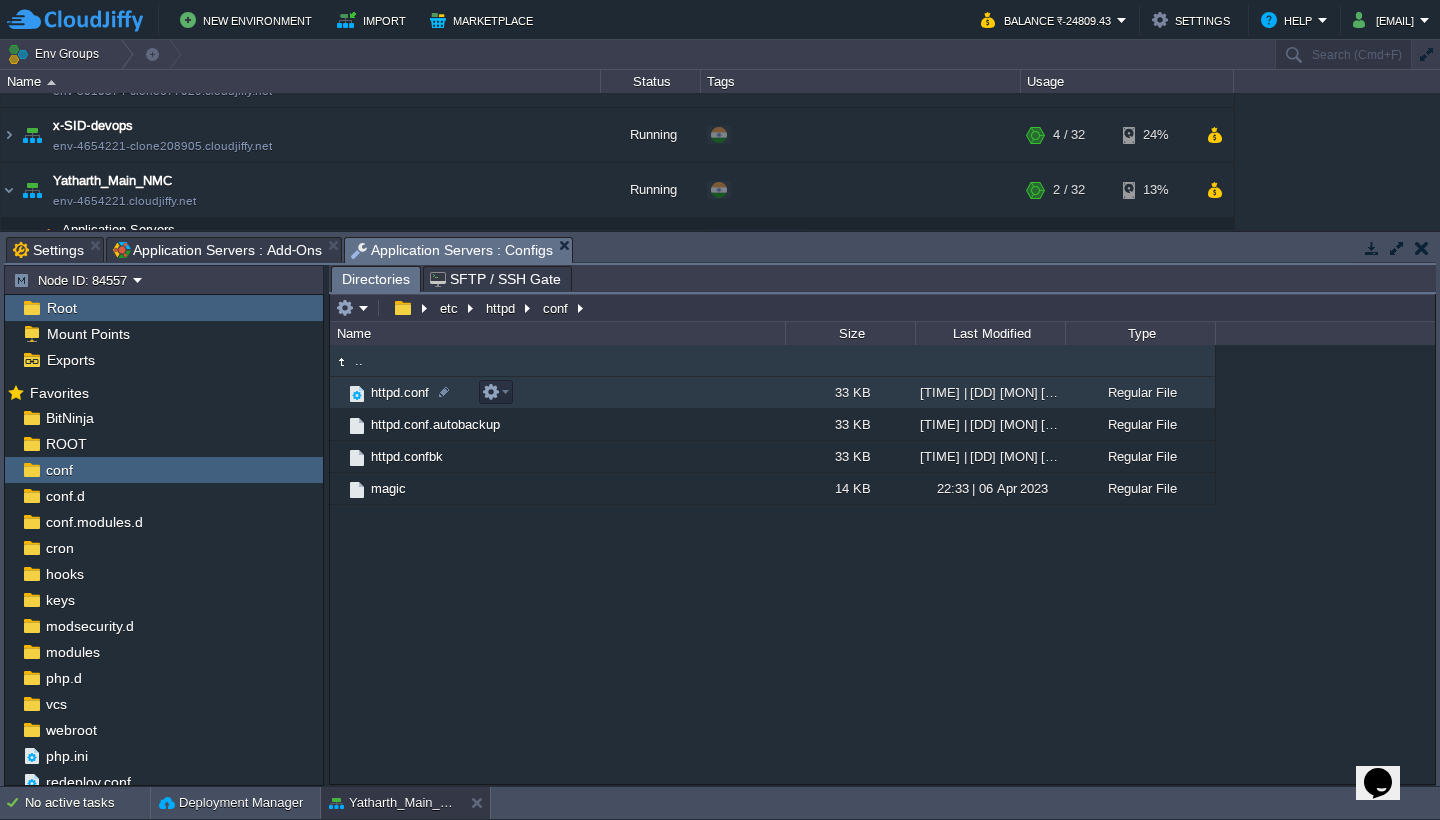 click on "httpd.conf" at bounding box center [557, 393] 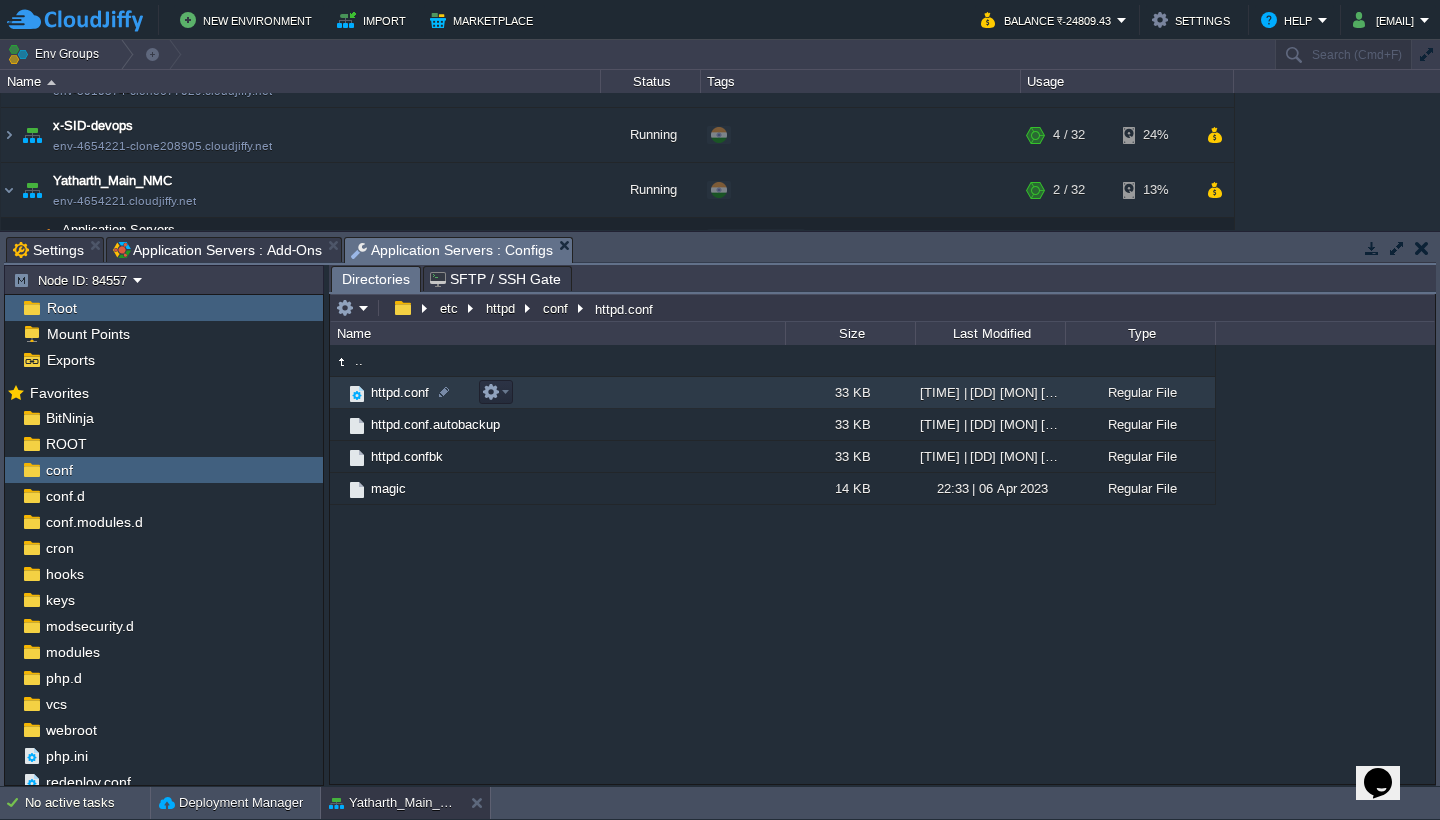 click on "httpd.conf" at bounding box center [557, 393] 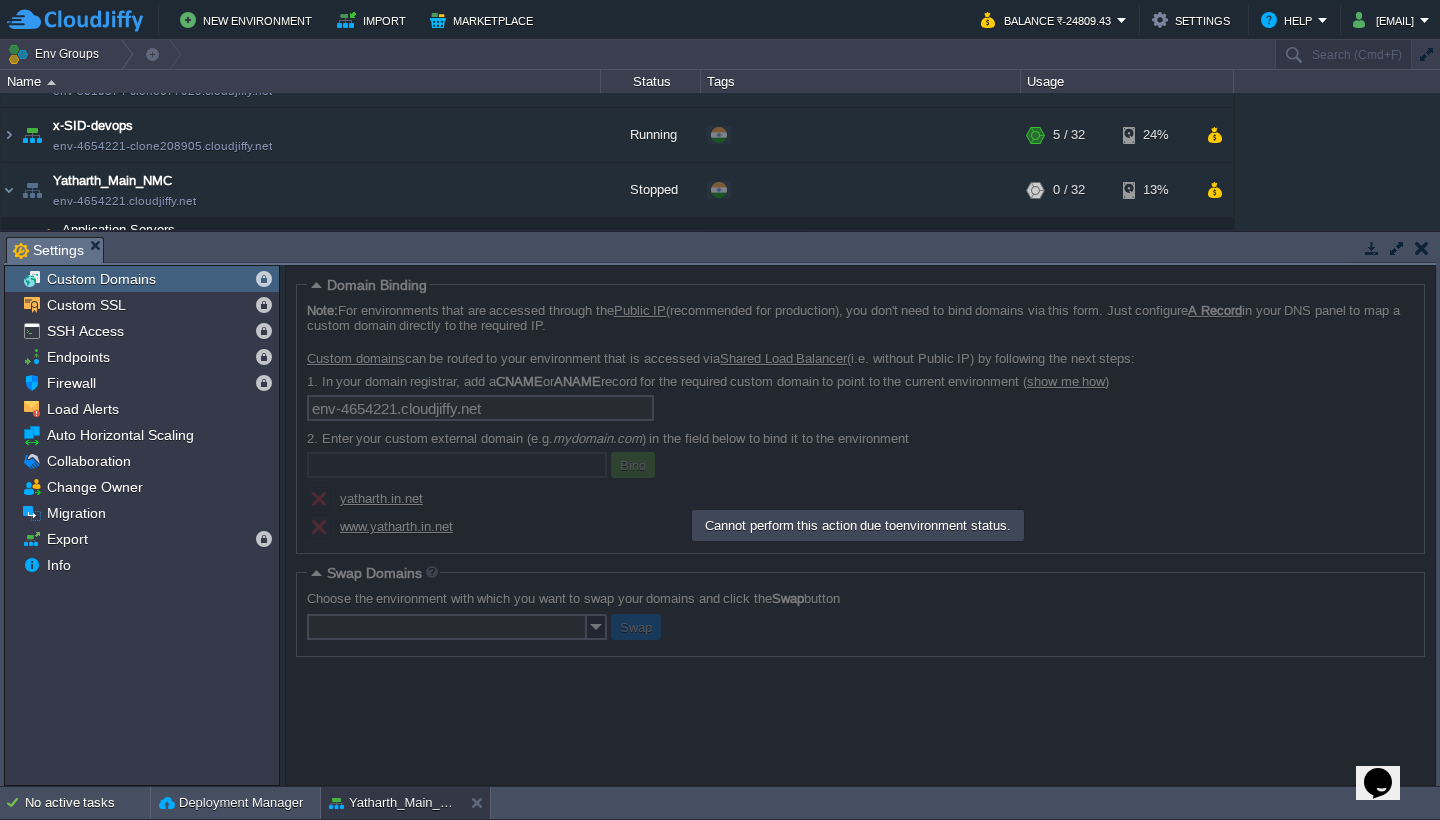 scroll, scrollTop: 0, scrollLeft: 0, axis: both 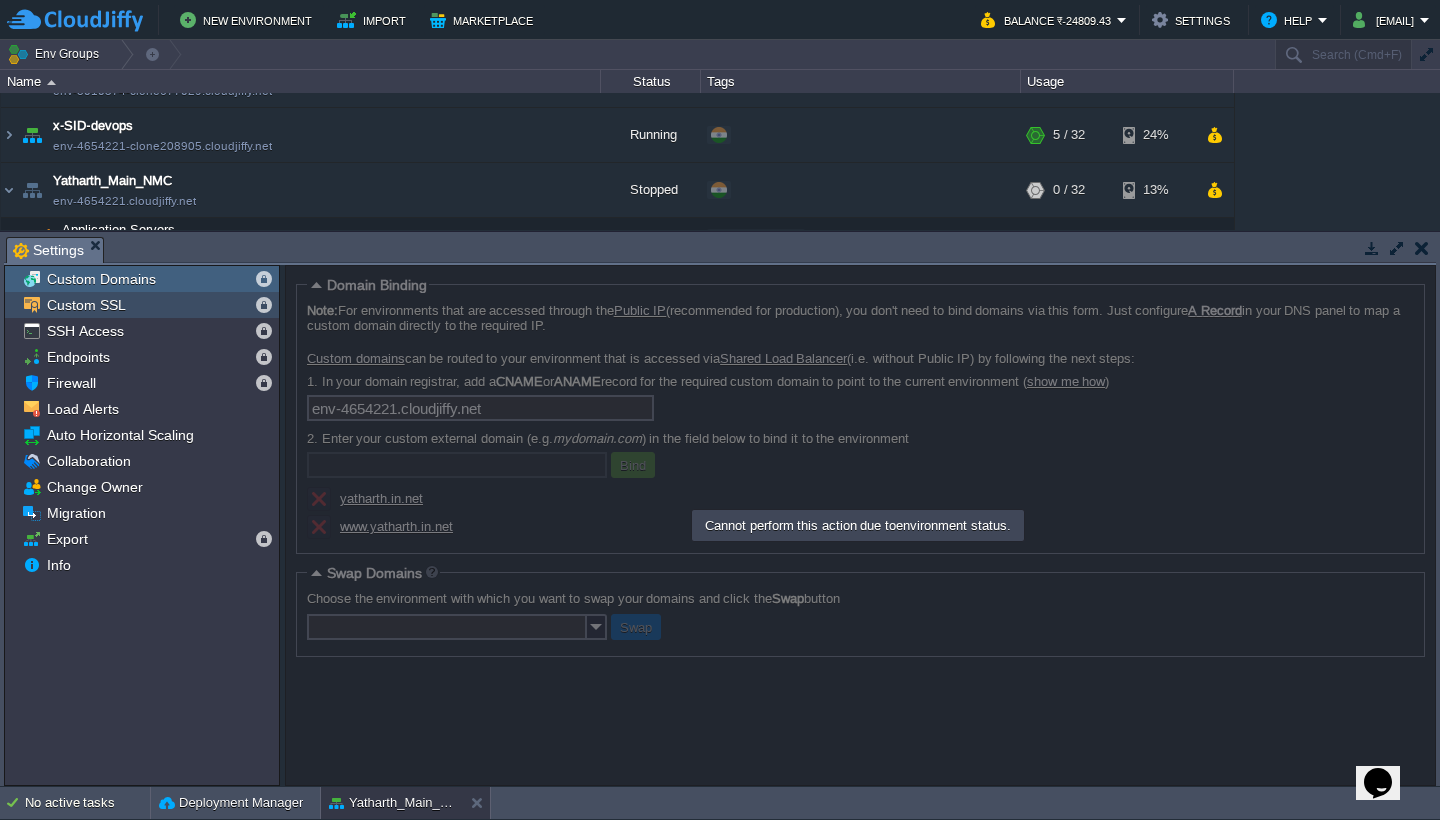 click on "Custom SSL" at bounding box center [86, 305] 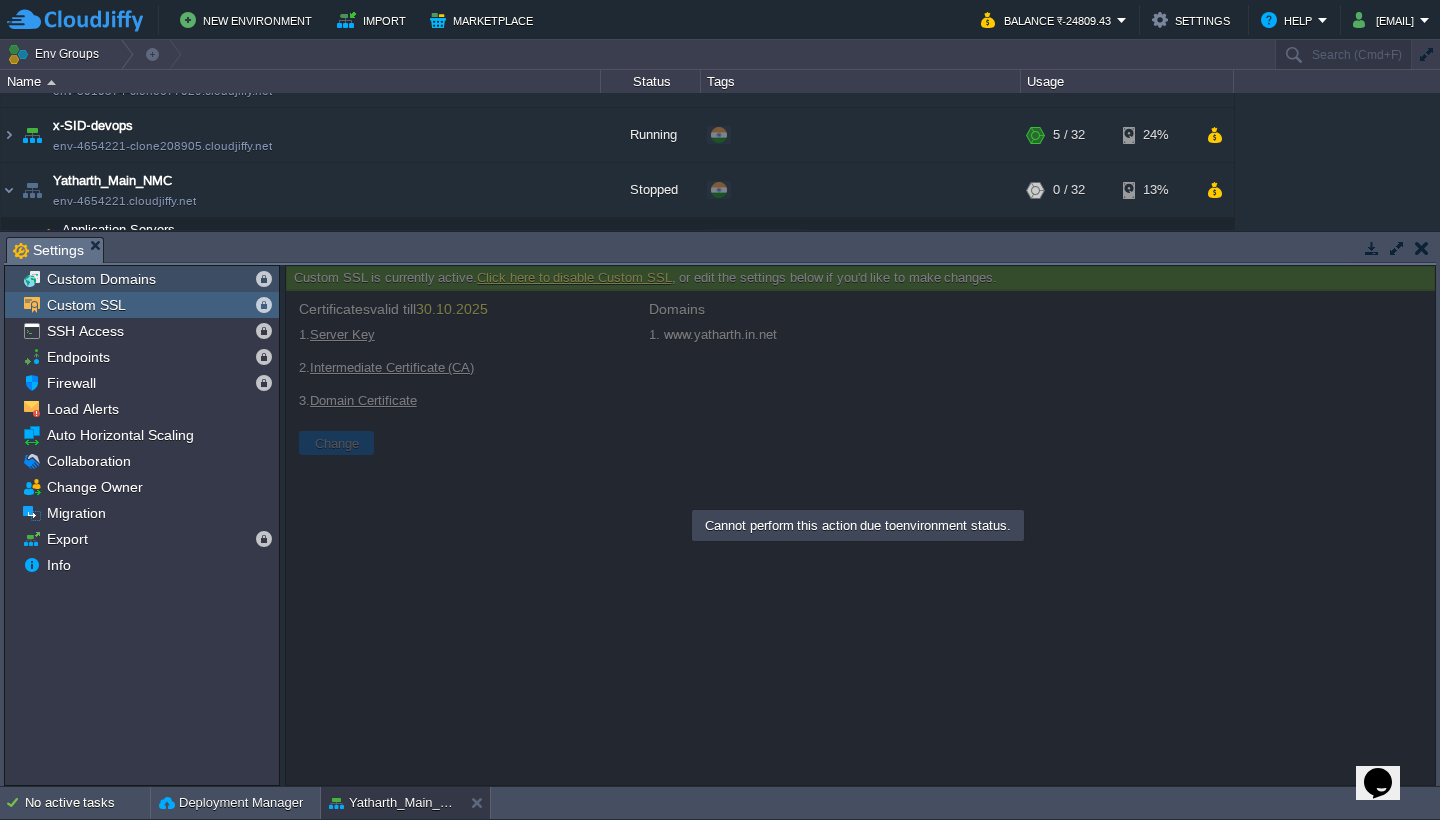 click on "Custom Domains" at bounding box center (101, 279) 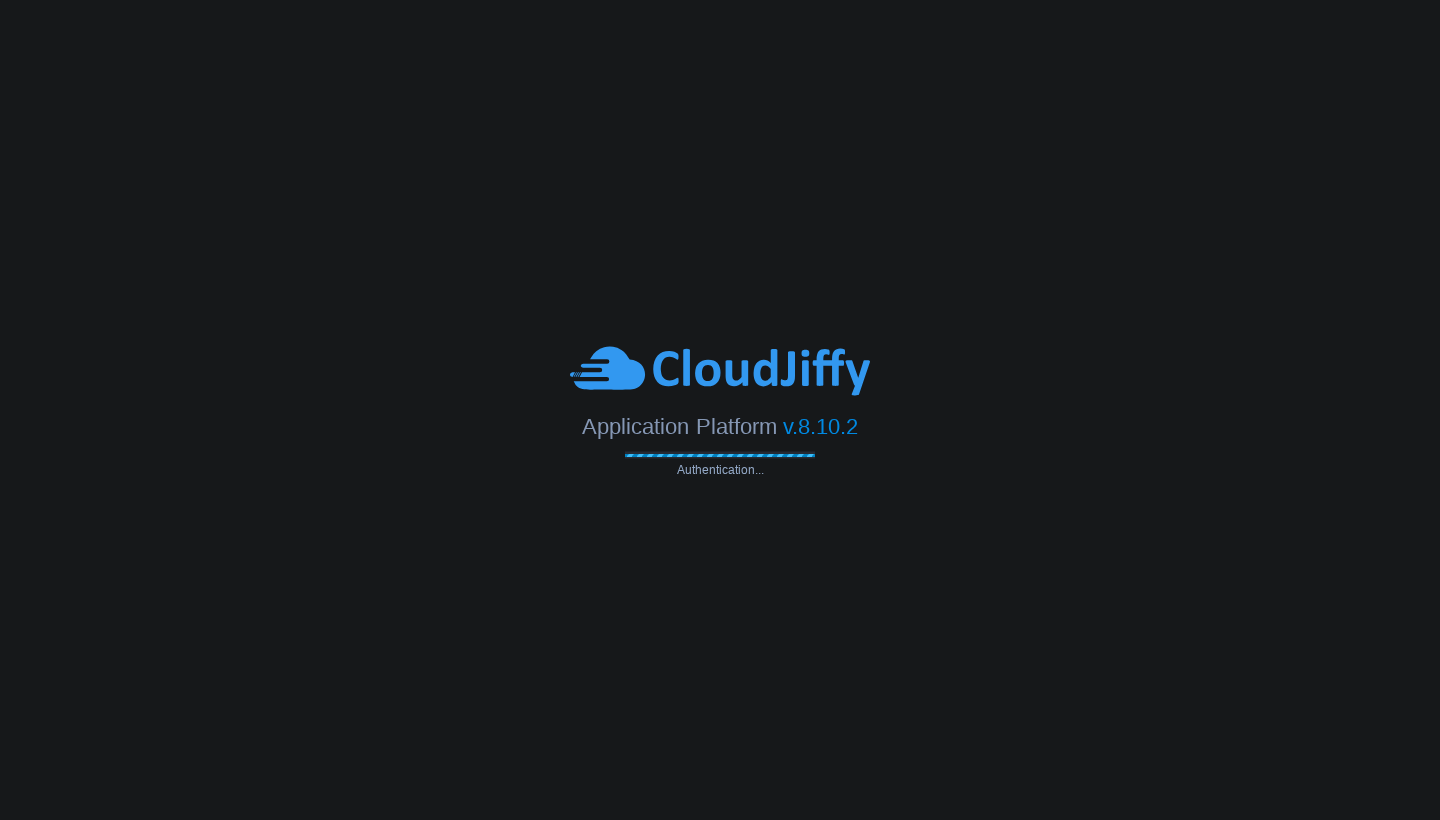 scroll, scrollTop: 0, scrollLeft: 0, axis: both 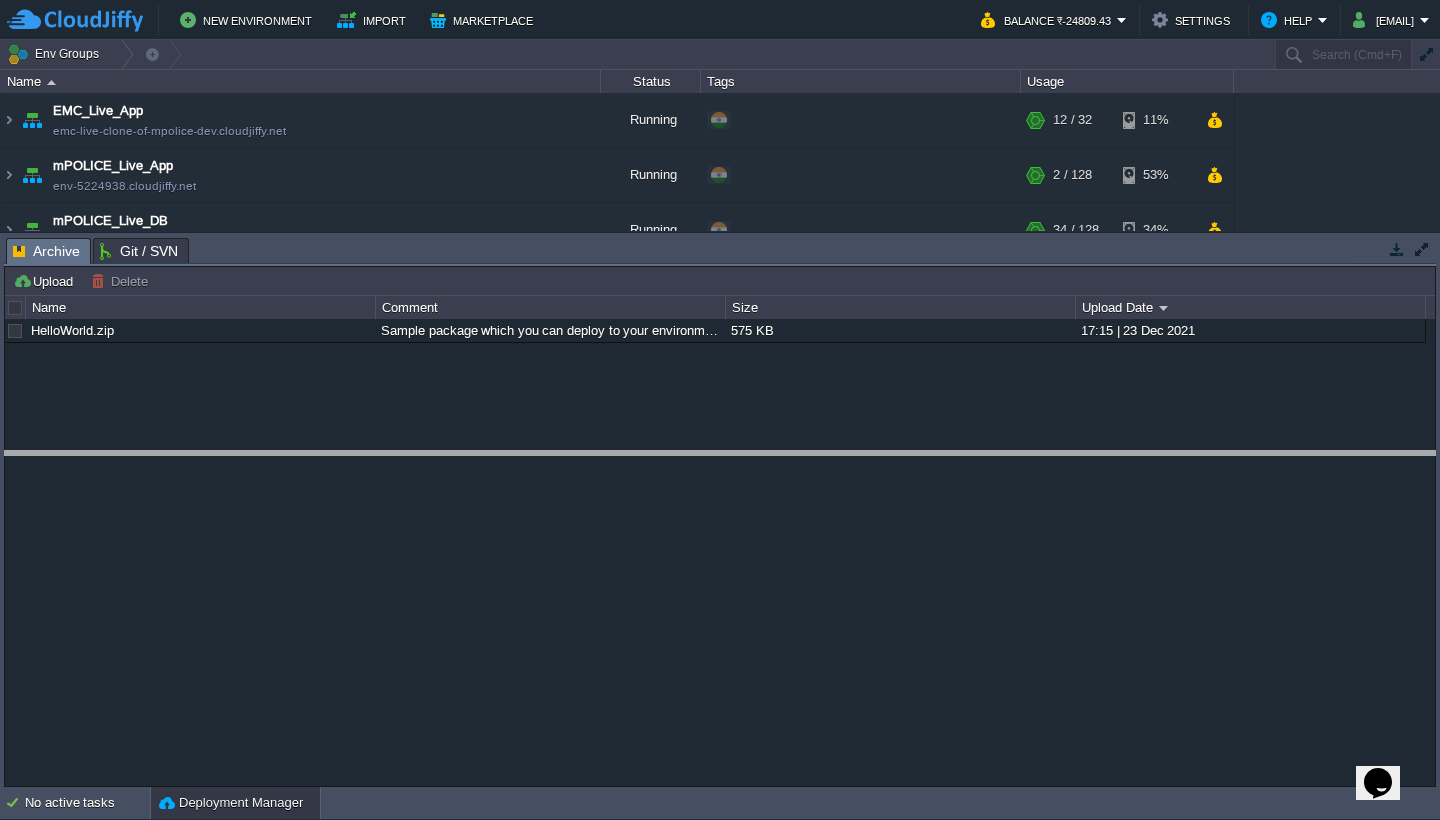 drag, startPoint x: 788, startPoint y: 259, endPoint x: 788, endPoint y: 271, distance: 12 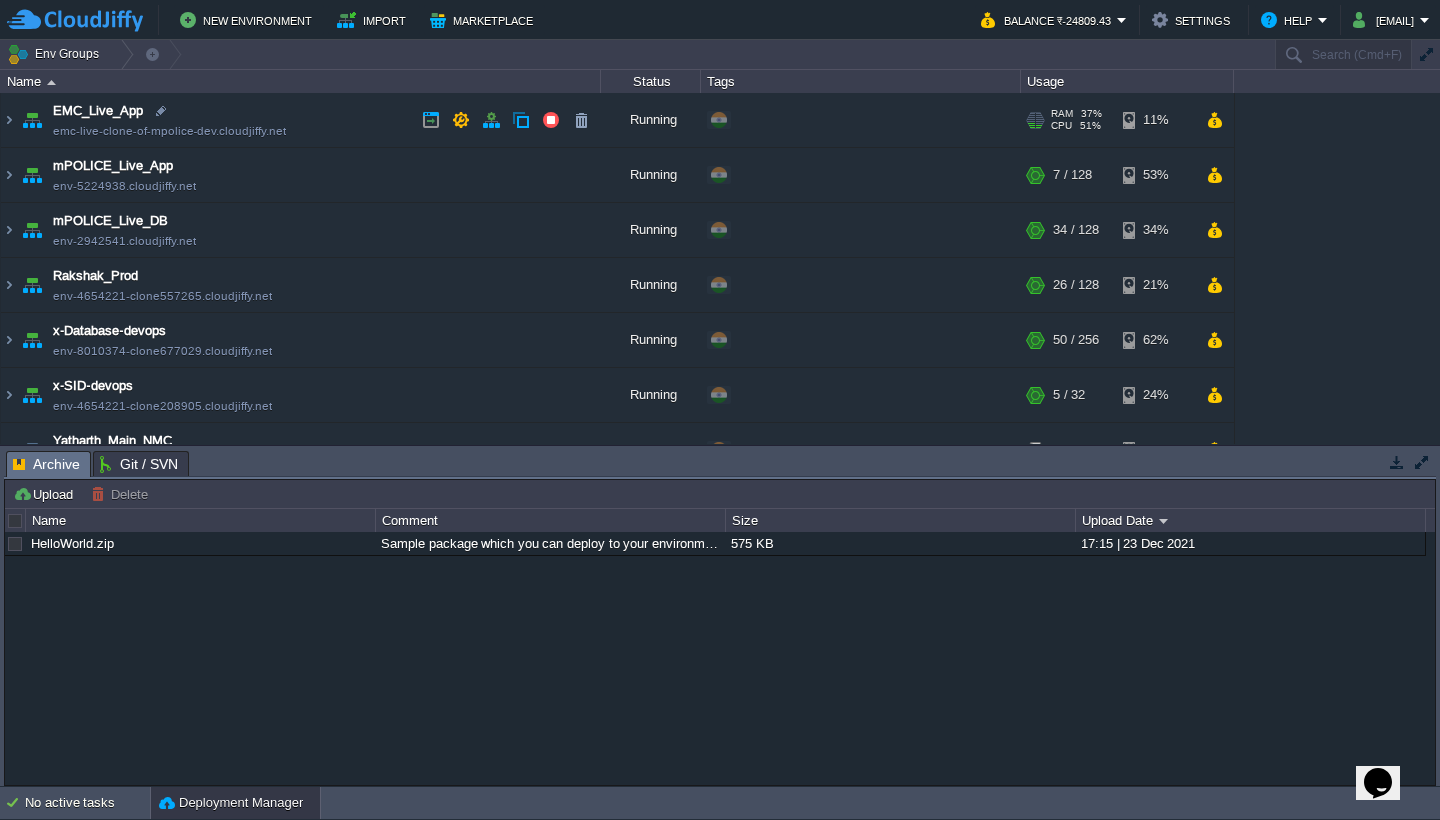 click on "EMC_Live_App emc-live-clone-of-mpolice-dev.cloudjiffy.net" at bounding box center [301, 120] 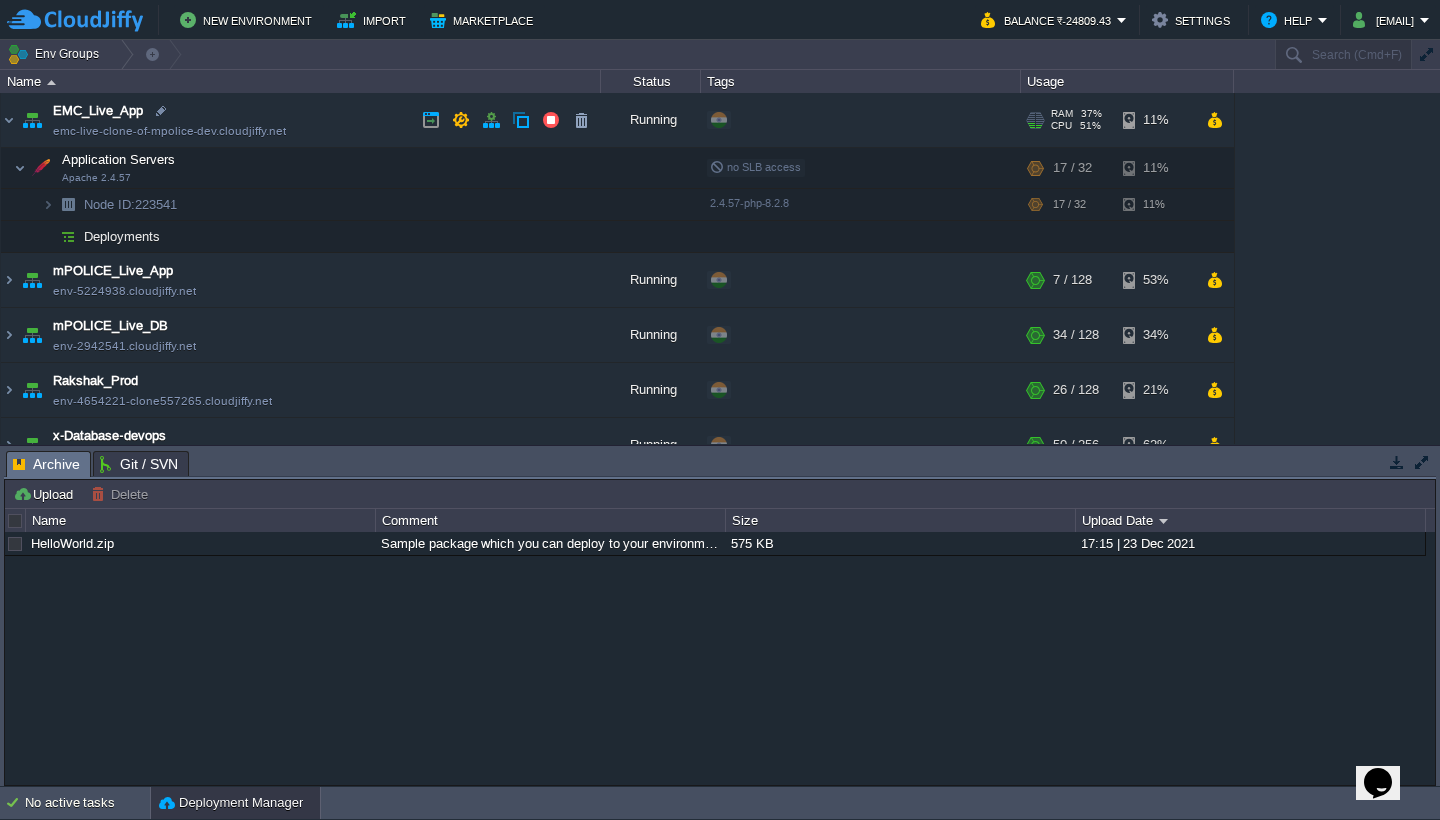 click on "EMC_Live_App emc-live-clone-of-mpolice-dev.cloudjiffy.net" at bounding box center (301, 120) 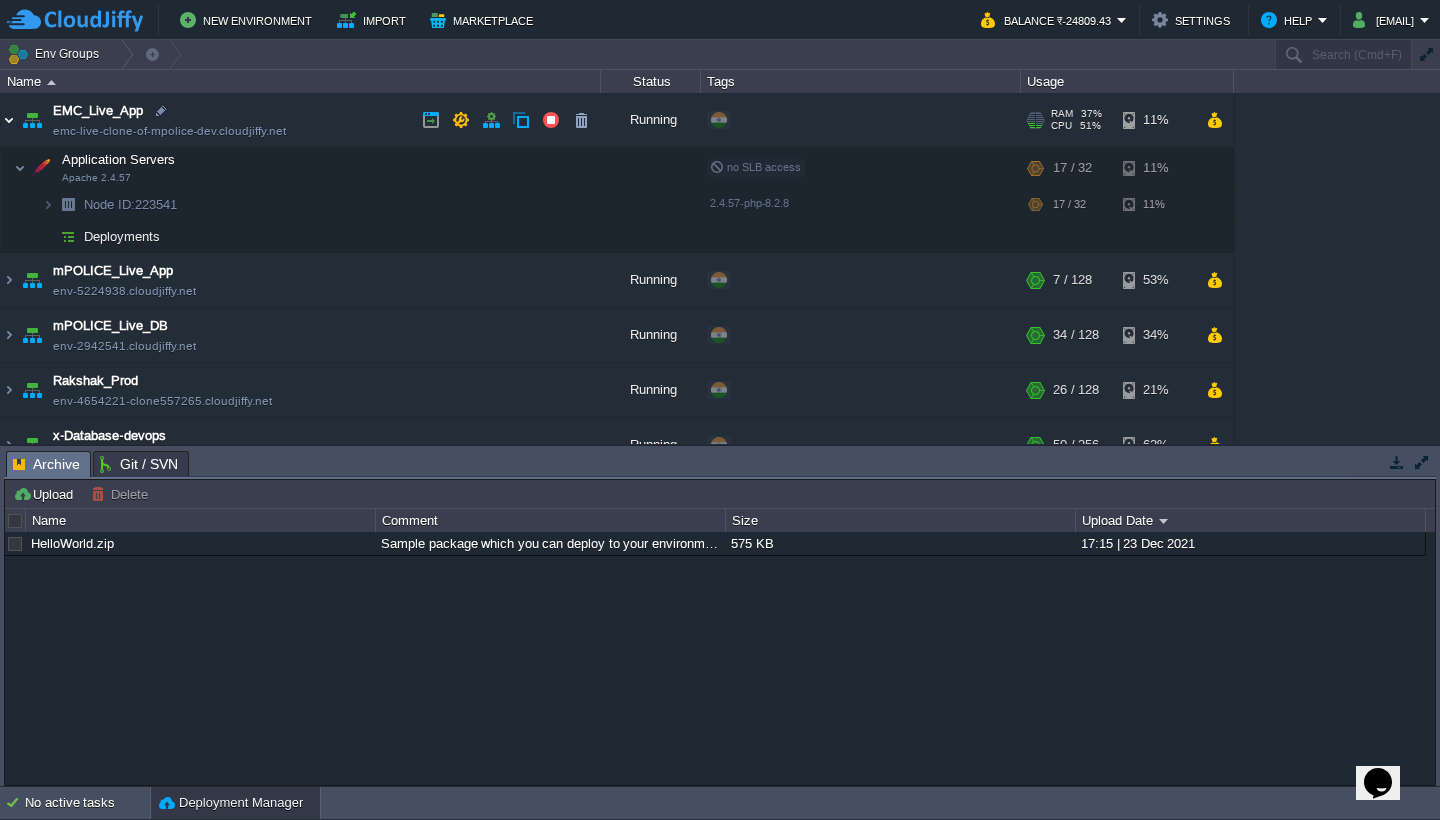 click at bounding box center [9, 120] 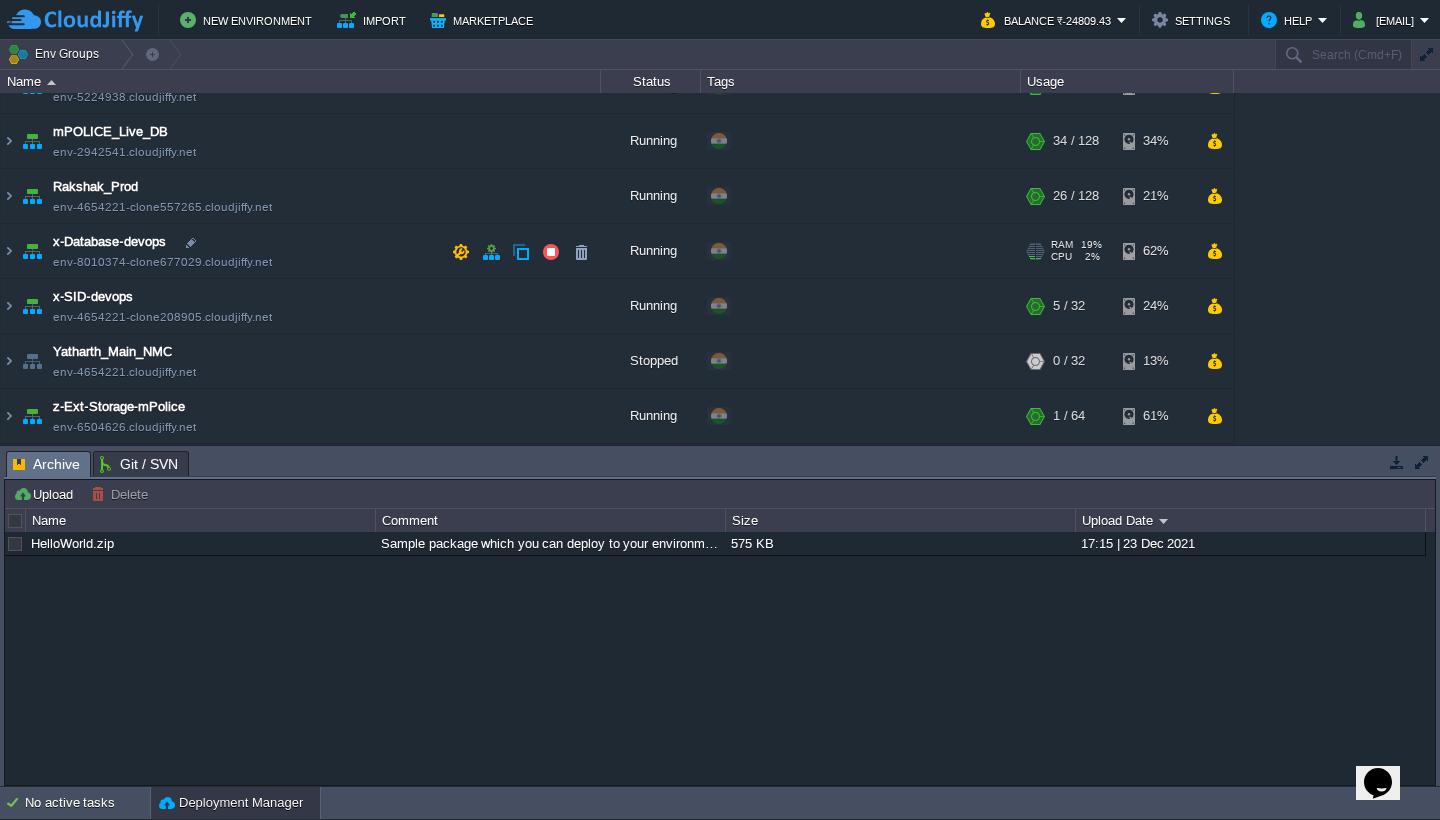 scroll, scrollTop: 89, scrollLeft: 0, axis: vertical 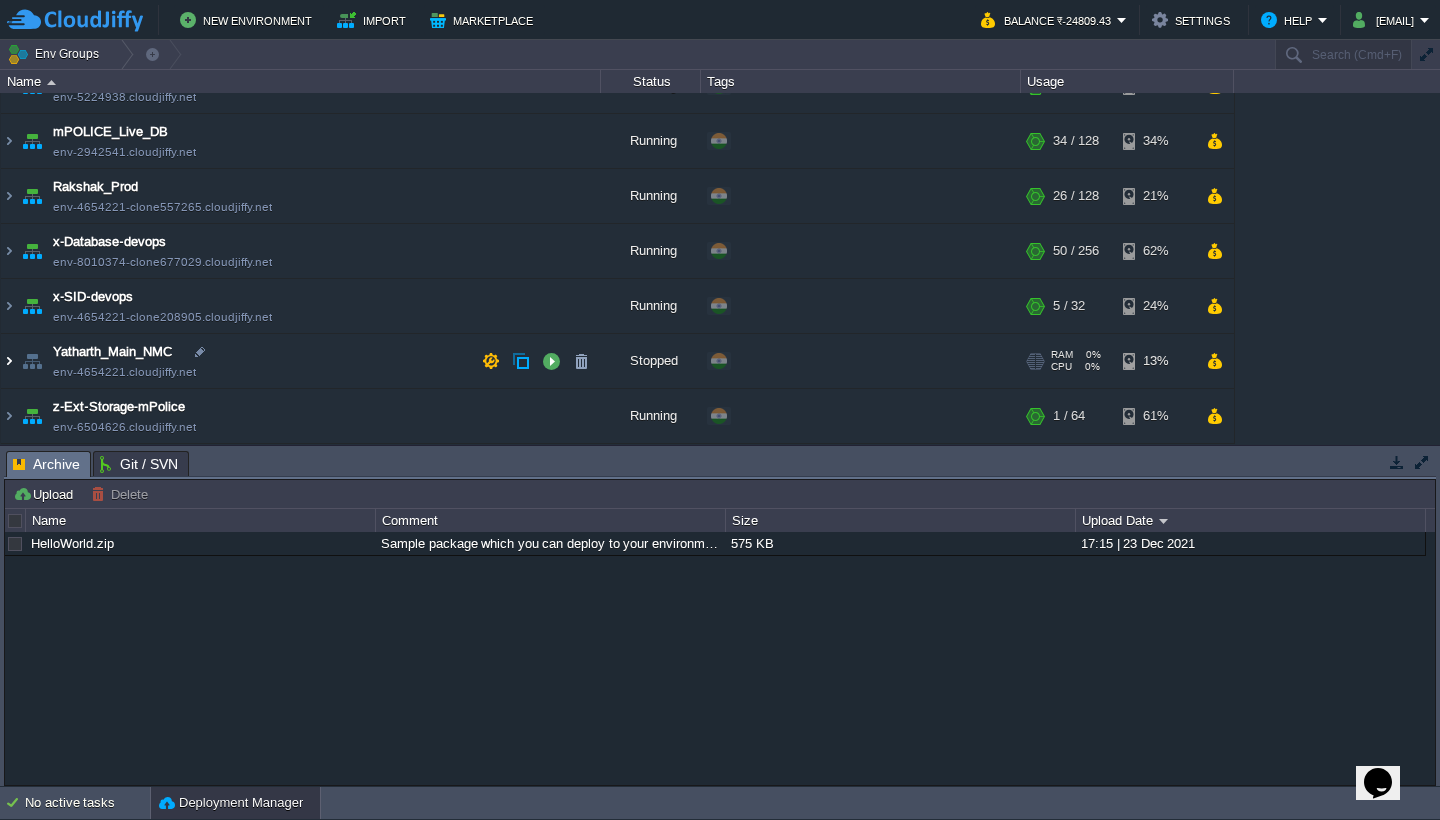 click at bounding box center [9, 361] 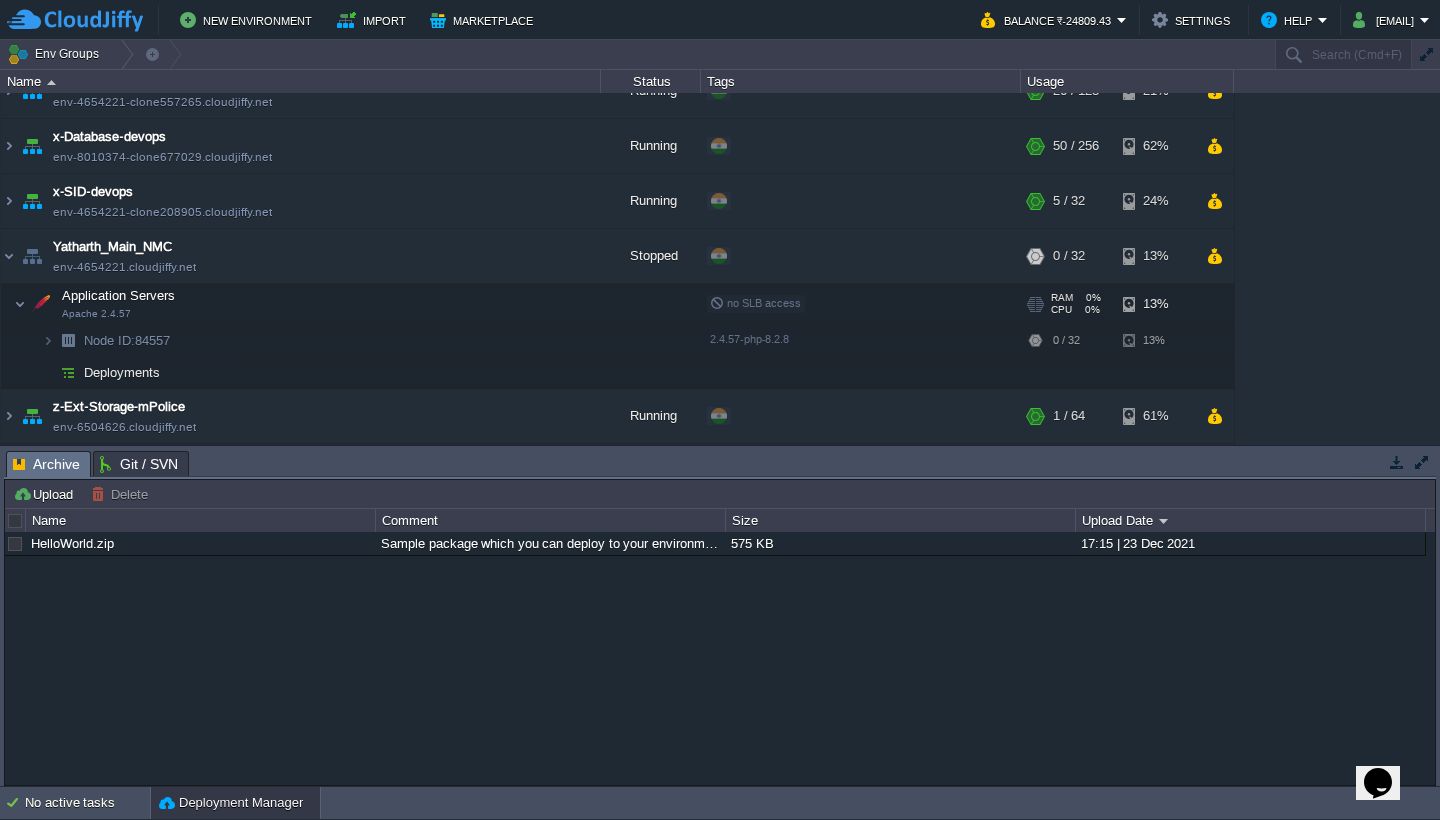 scroll, scrollTop: 194, scrollLeft: 0, axis: vertical 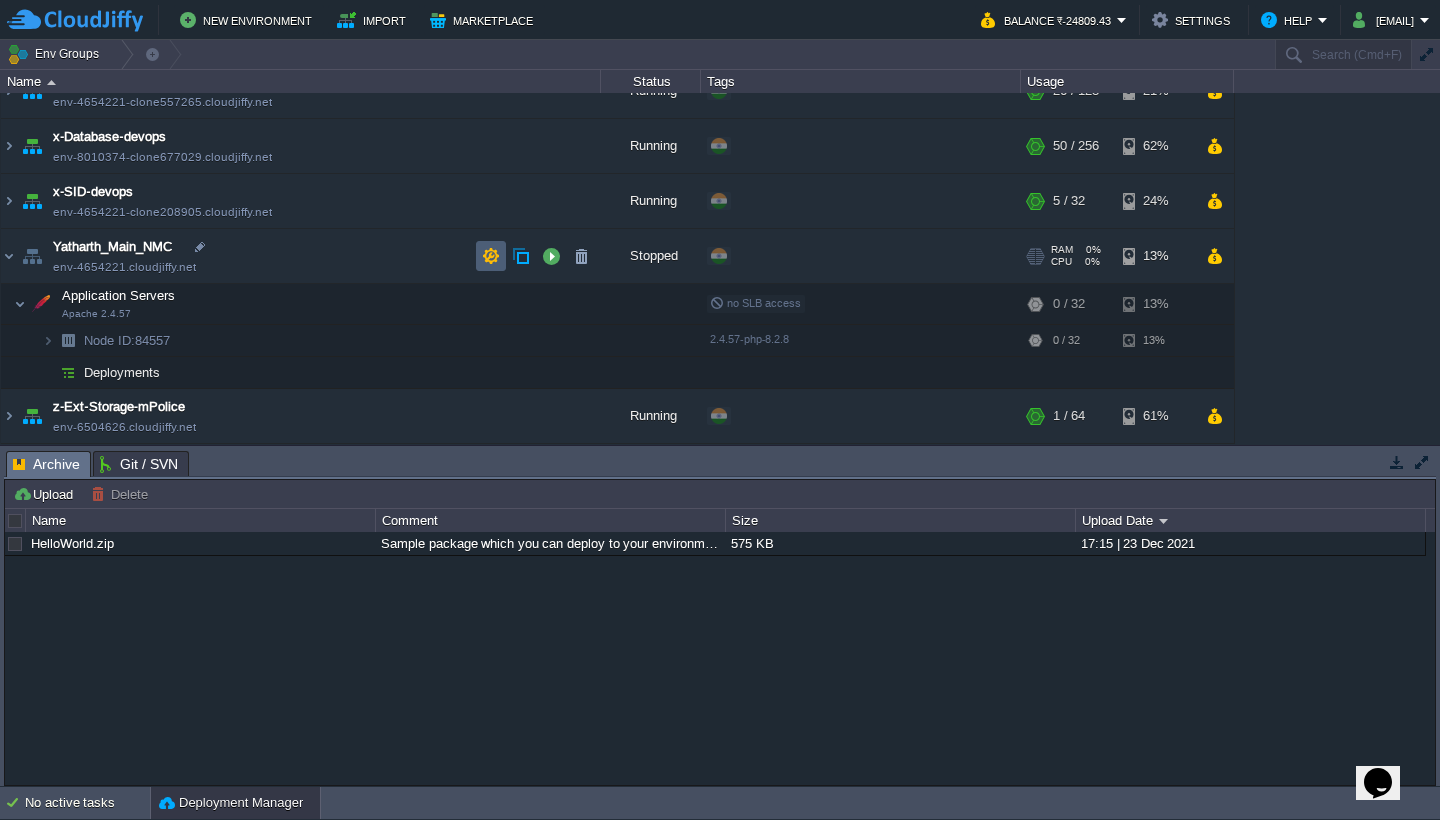 click at bounding box center [491, 256] 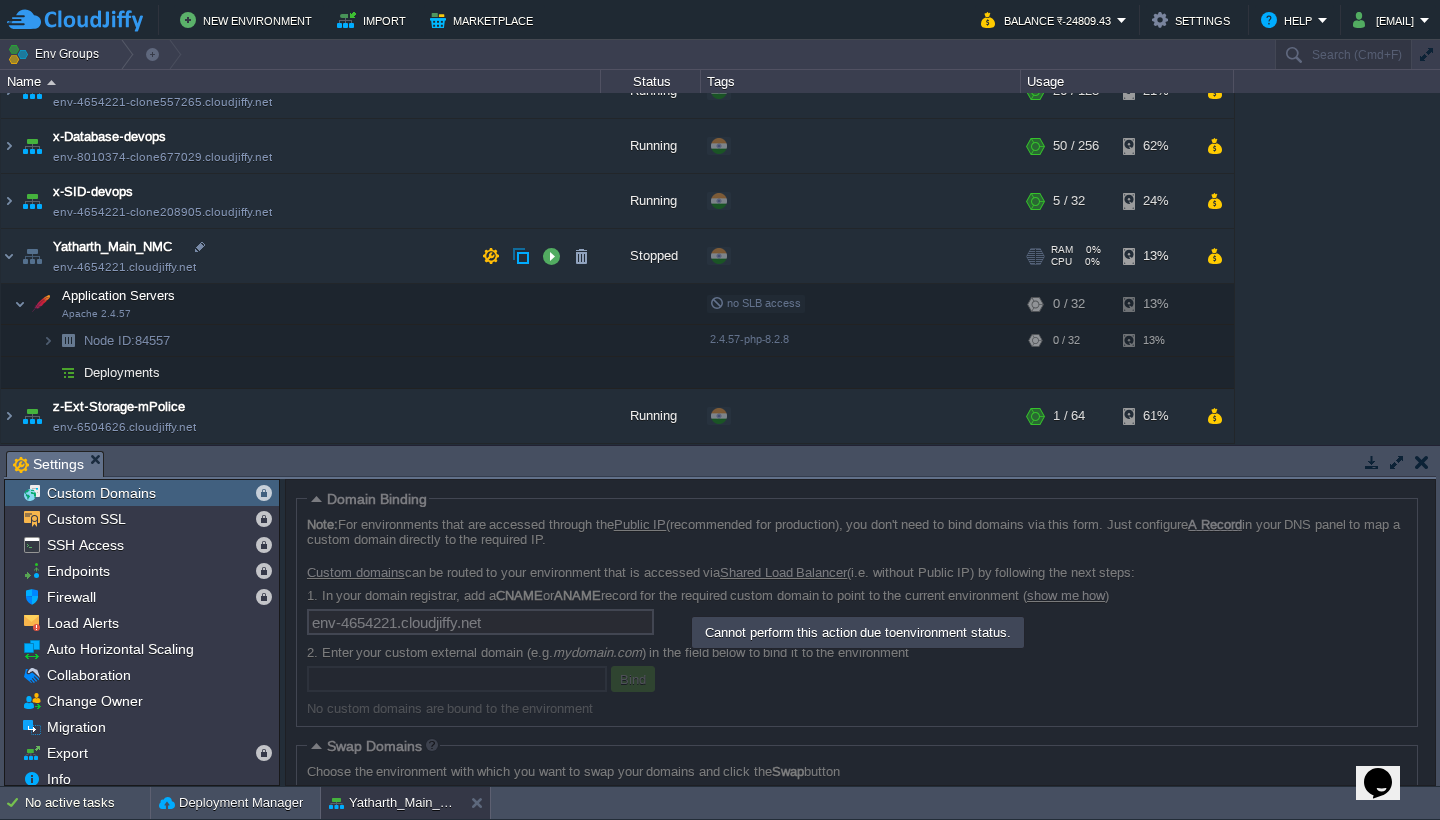 click on "Yatharth_Main_NMC env-4654221.cloudjiffy.net" at bounding box center (301, 256) 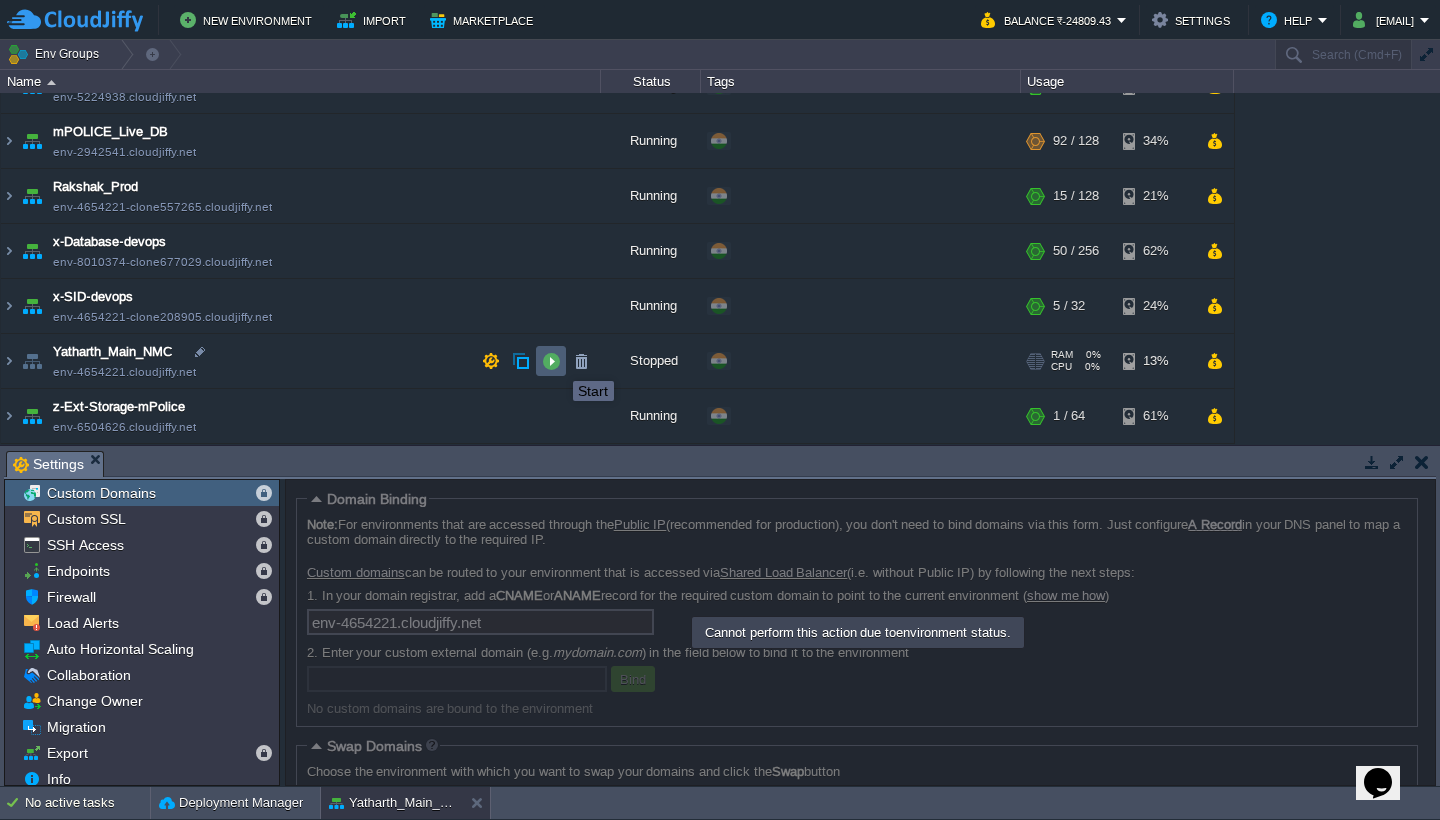 click at bounding box center (551, 361) 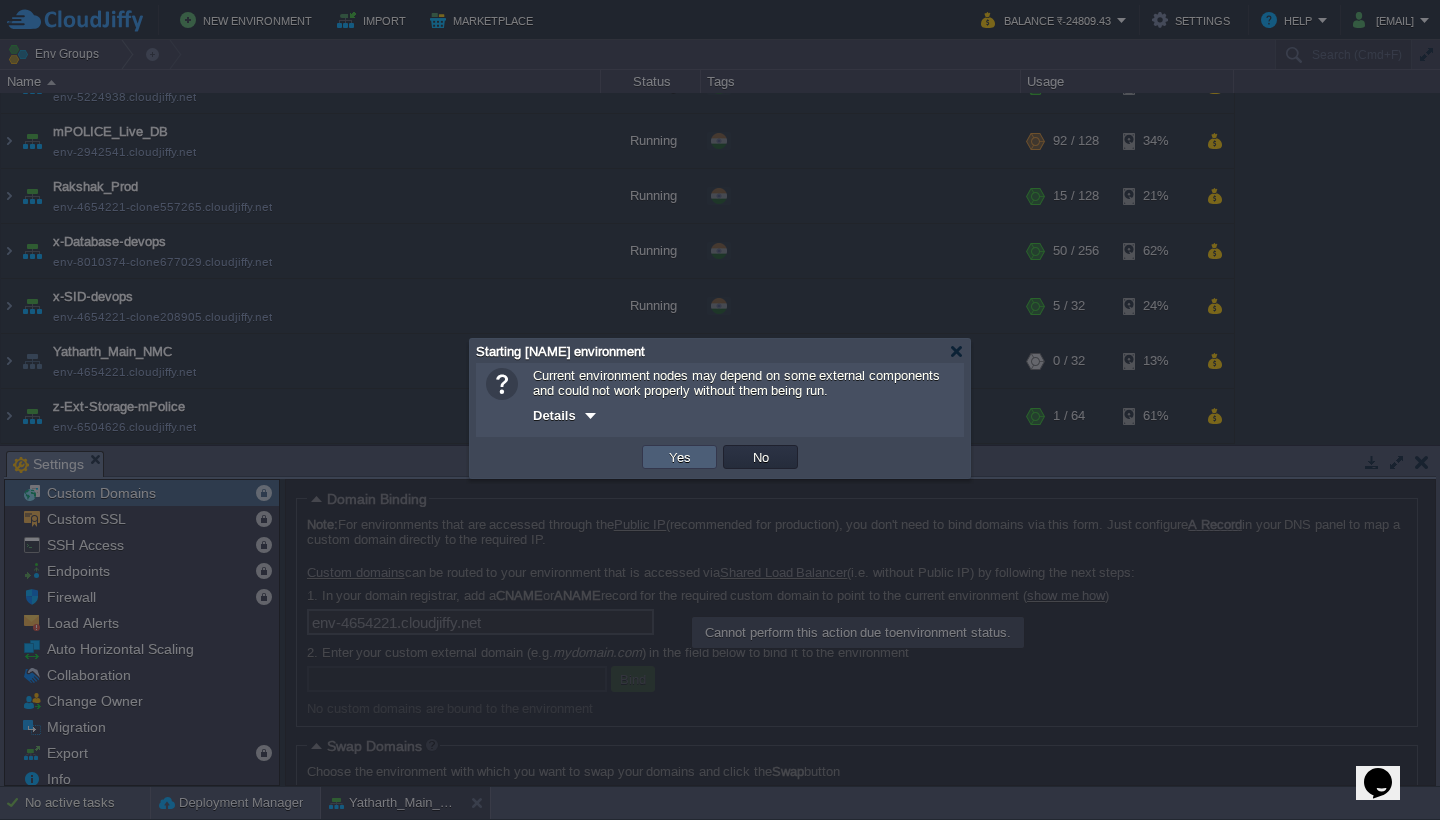 click on "Yes" at bounding box center [680, 457] 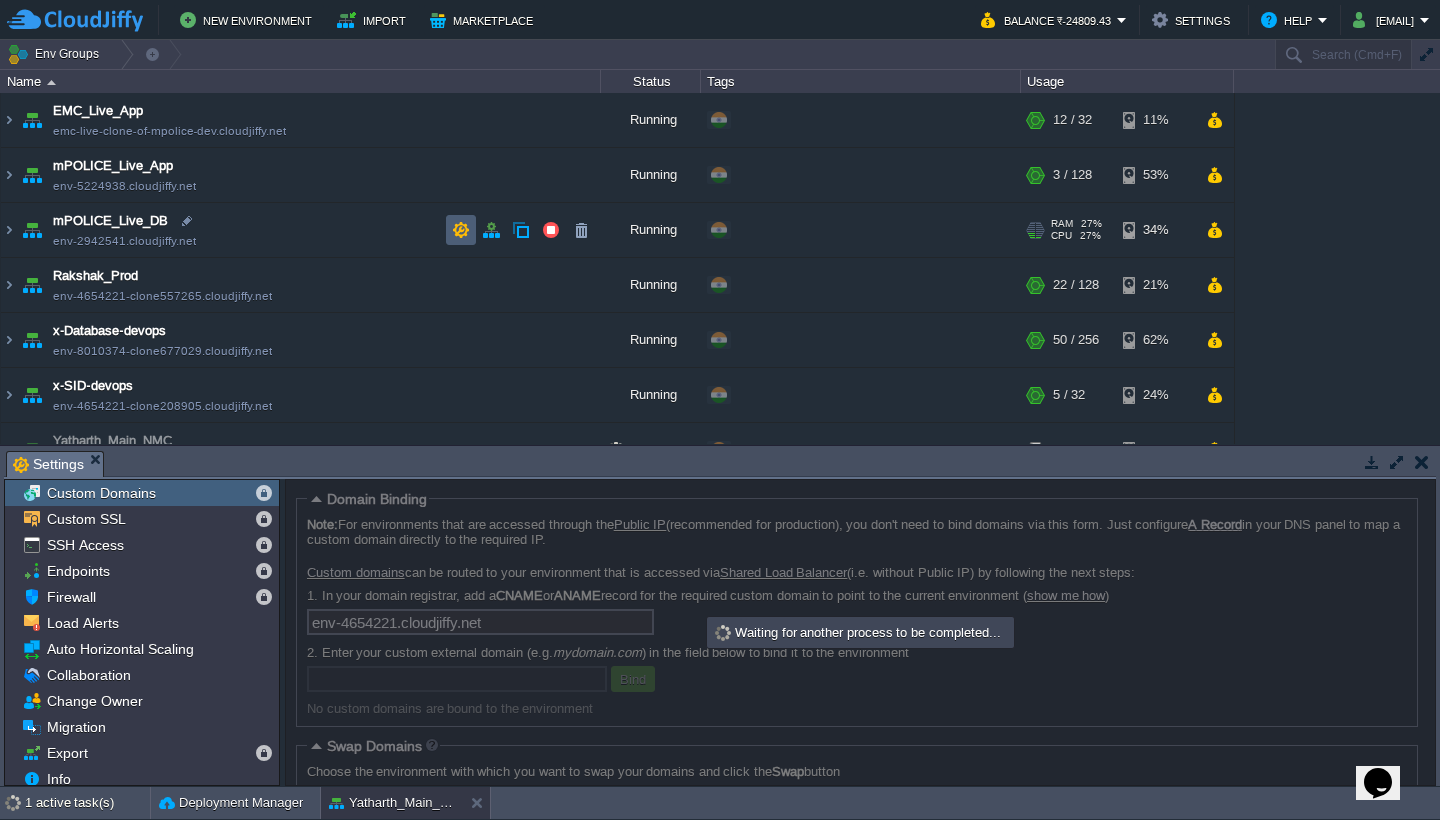 scroll, scrollTop: 0, scrollLeft: 0, axis: both 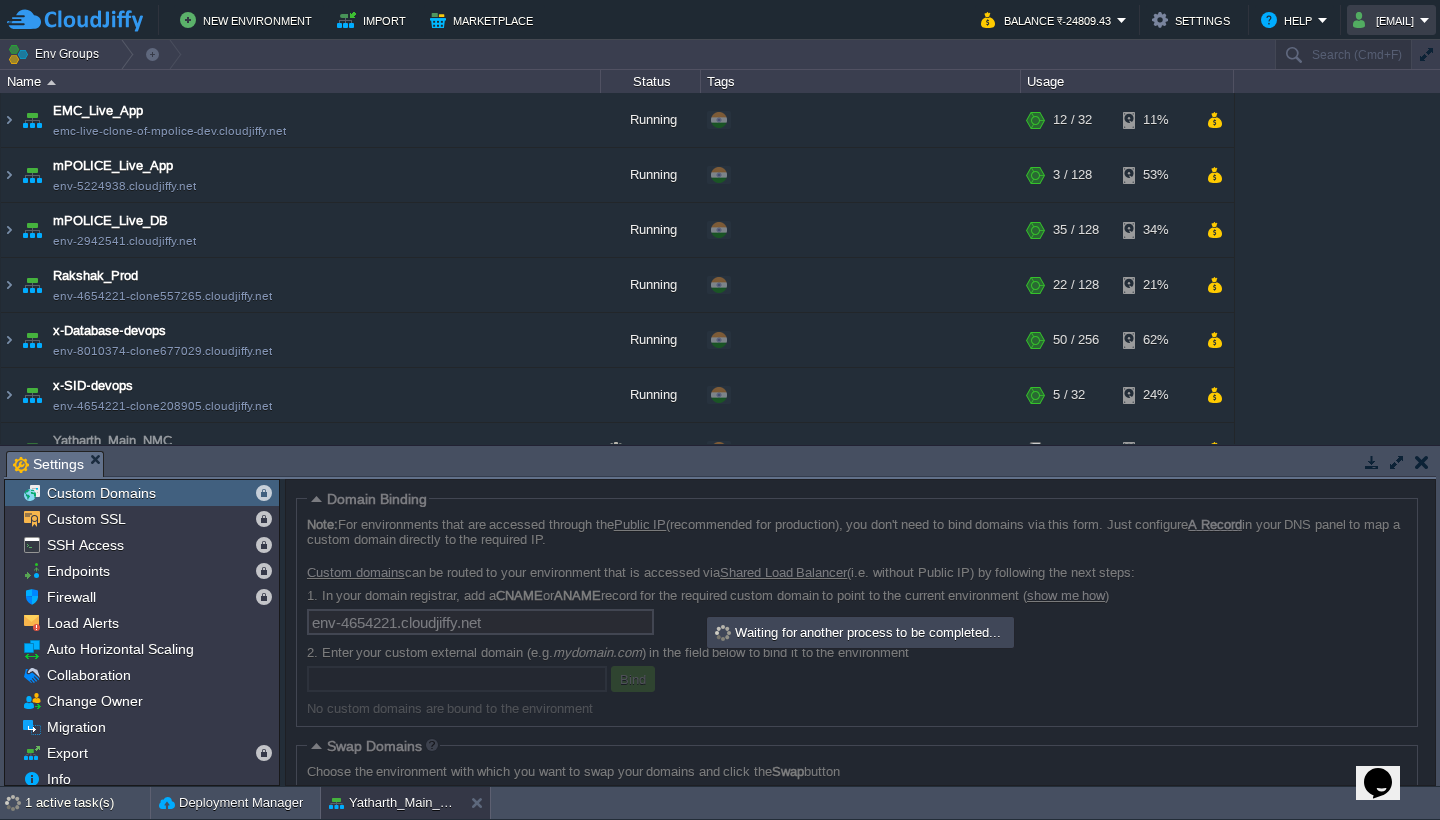 click on "[EMAIL]" at bounding box center [1386, 20] 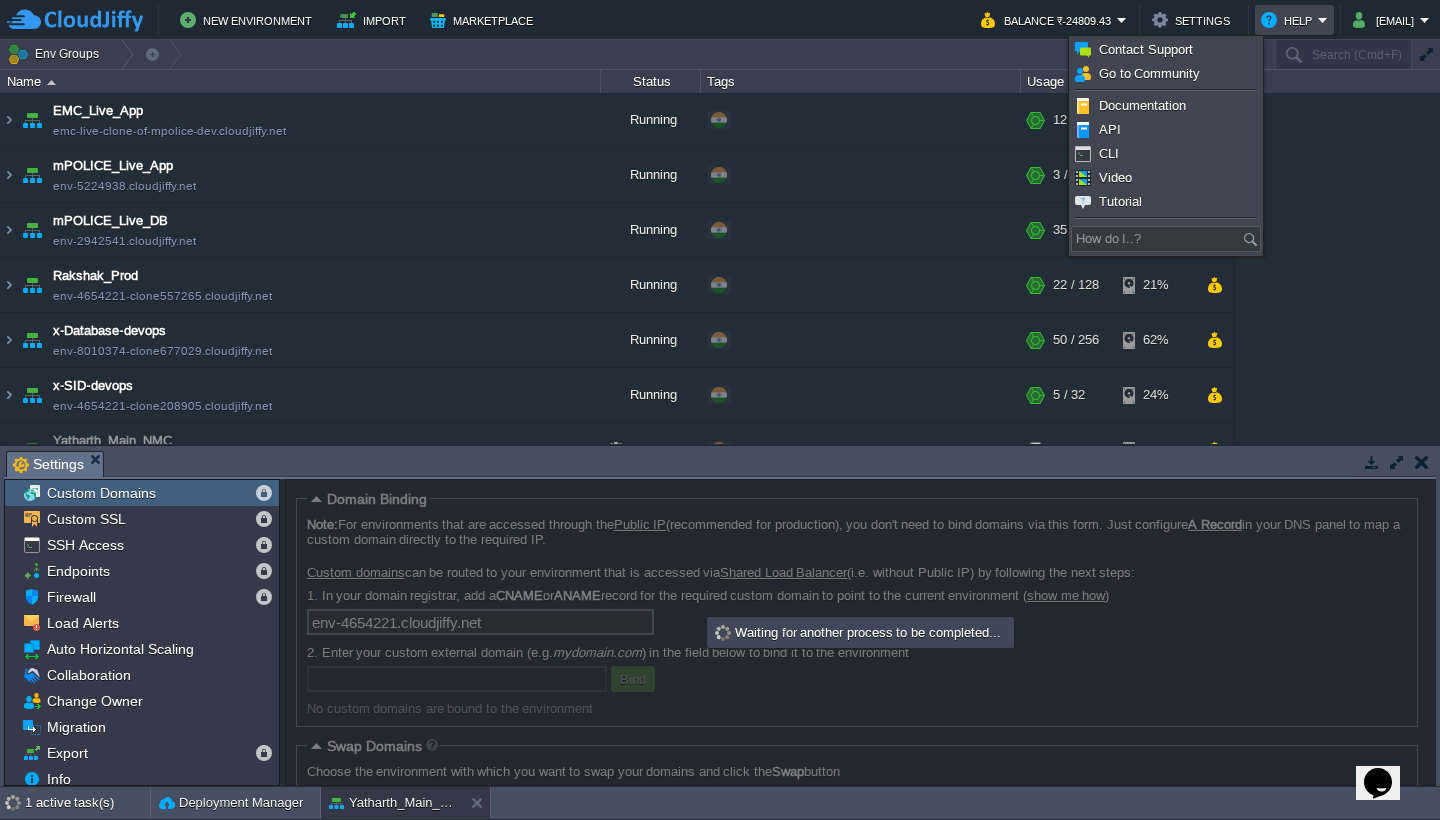 click on "Tasks Activity Log Archive Git / SVN Settings" at bounding box center (2504, 463) 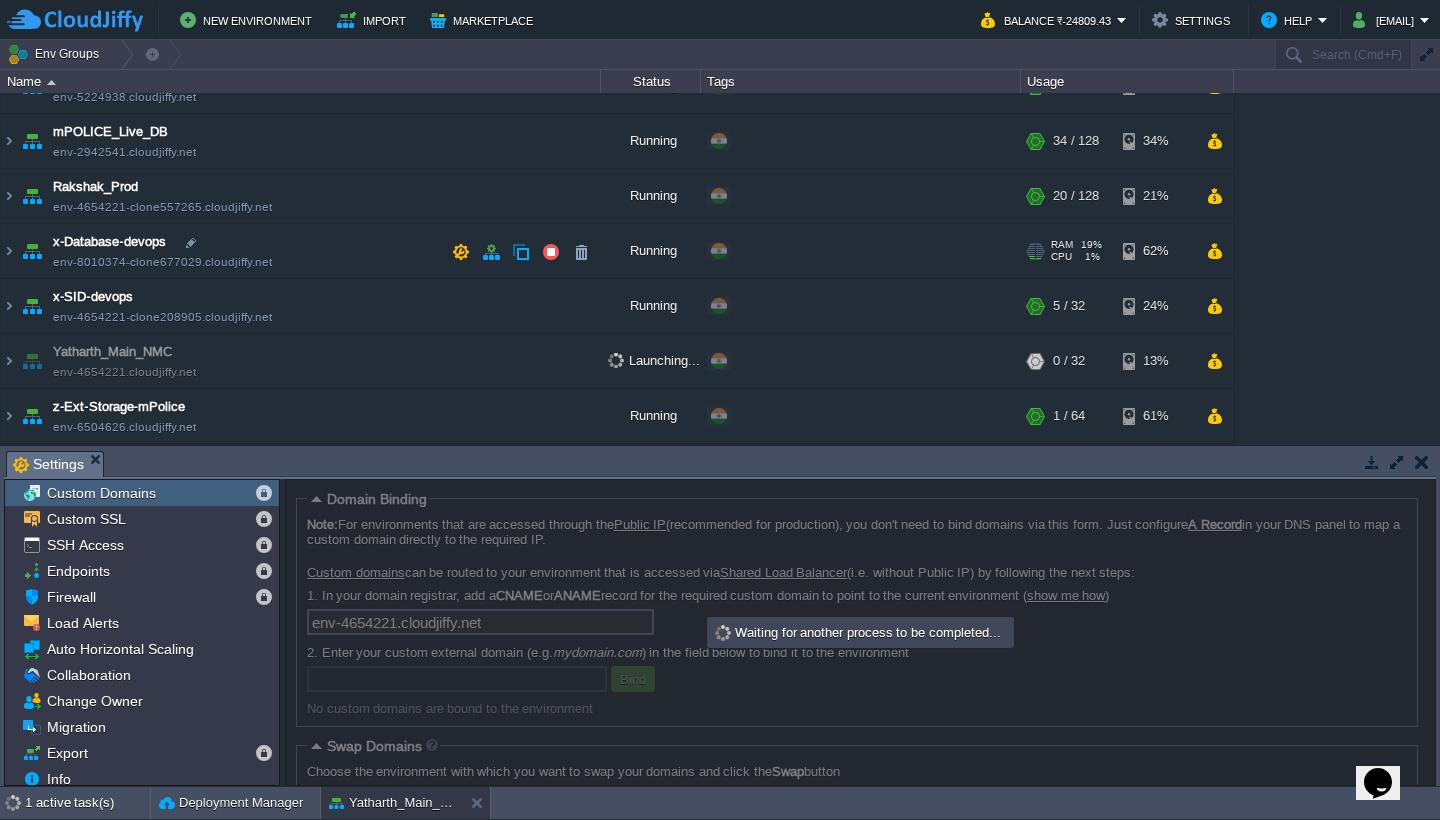 scroll, scrollTop: 89, scrollLeft: 0, axis: vertical 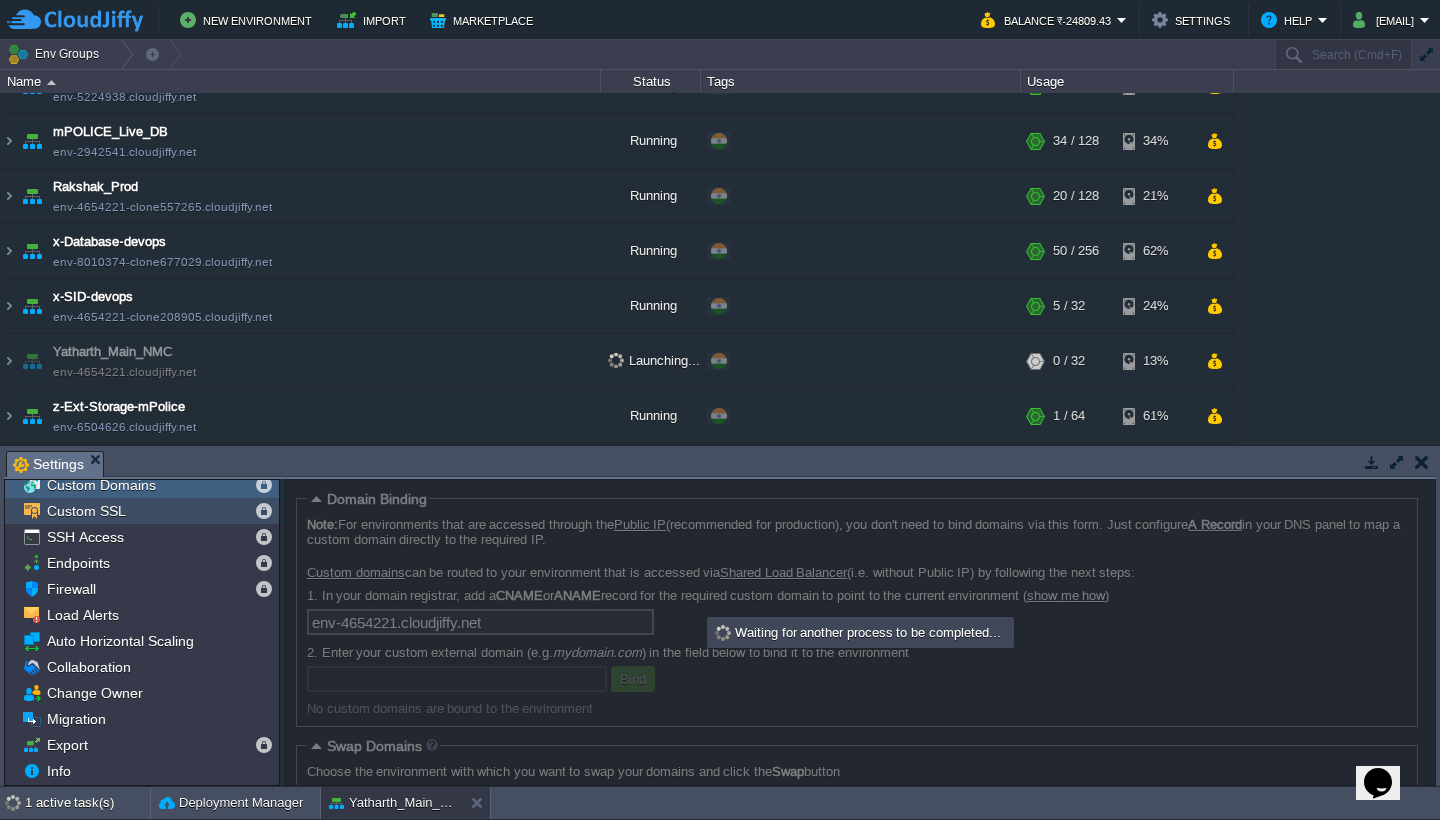 click on "Custom SSL" at bounding box center (142, 511) 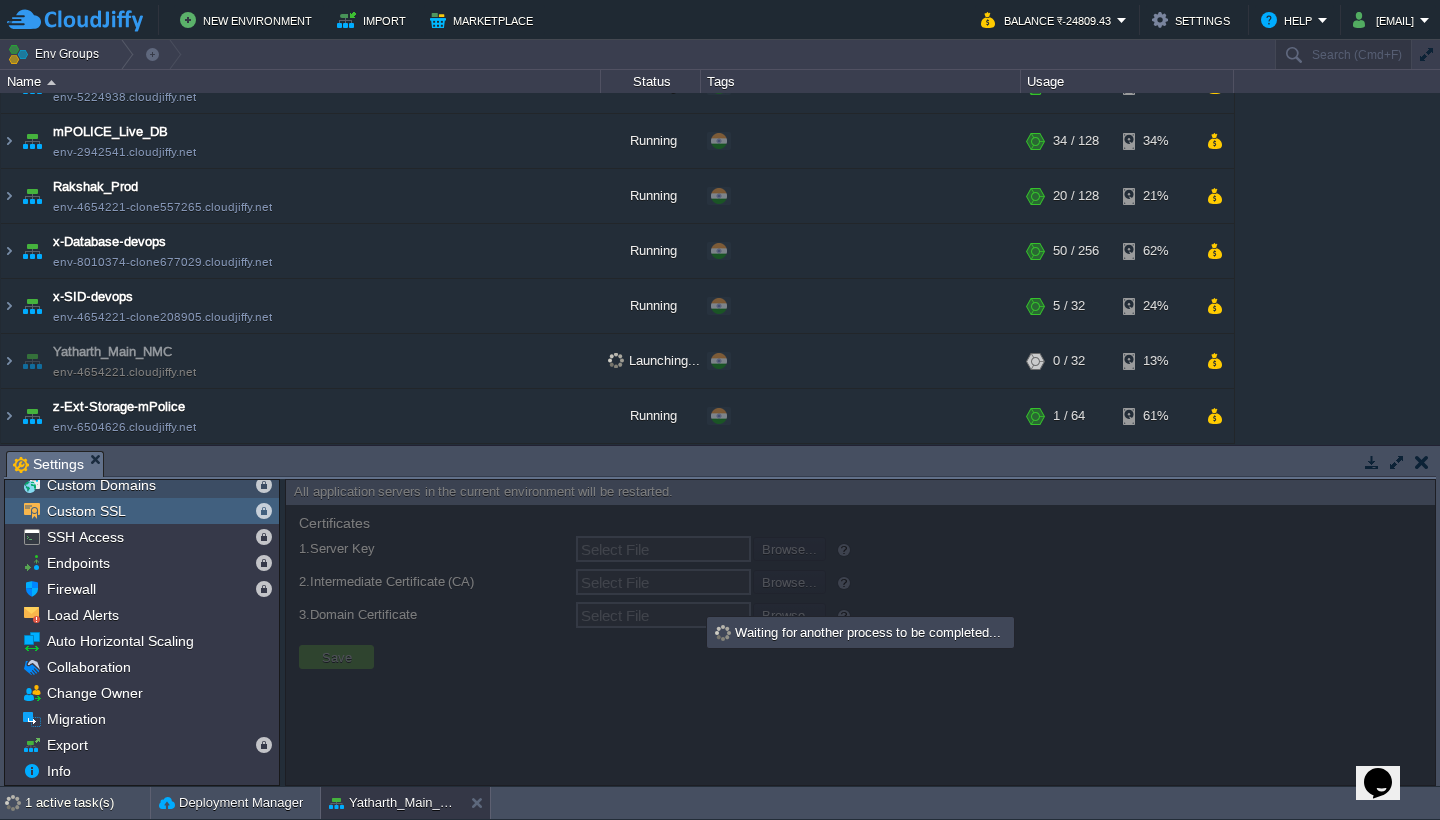 click on "Custom Domains" at bounding box center (101, 485) 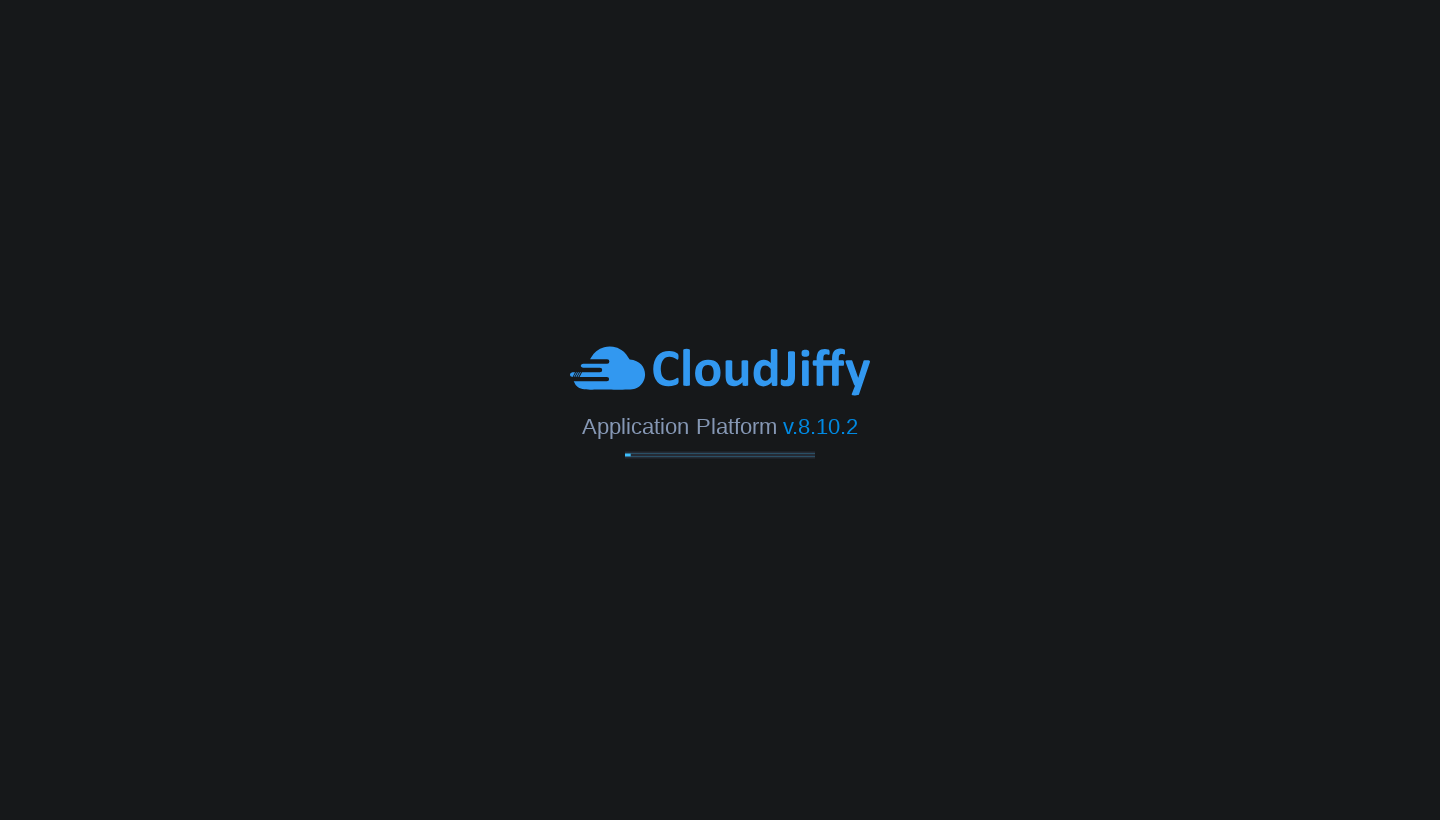 scroll, scrollTop: 0, scrollLeft: 0, axis: both 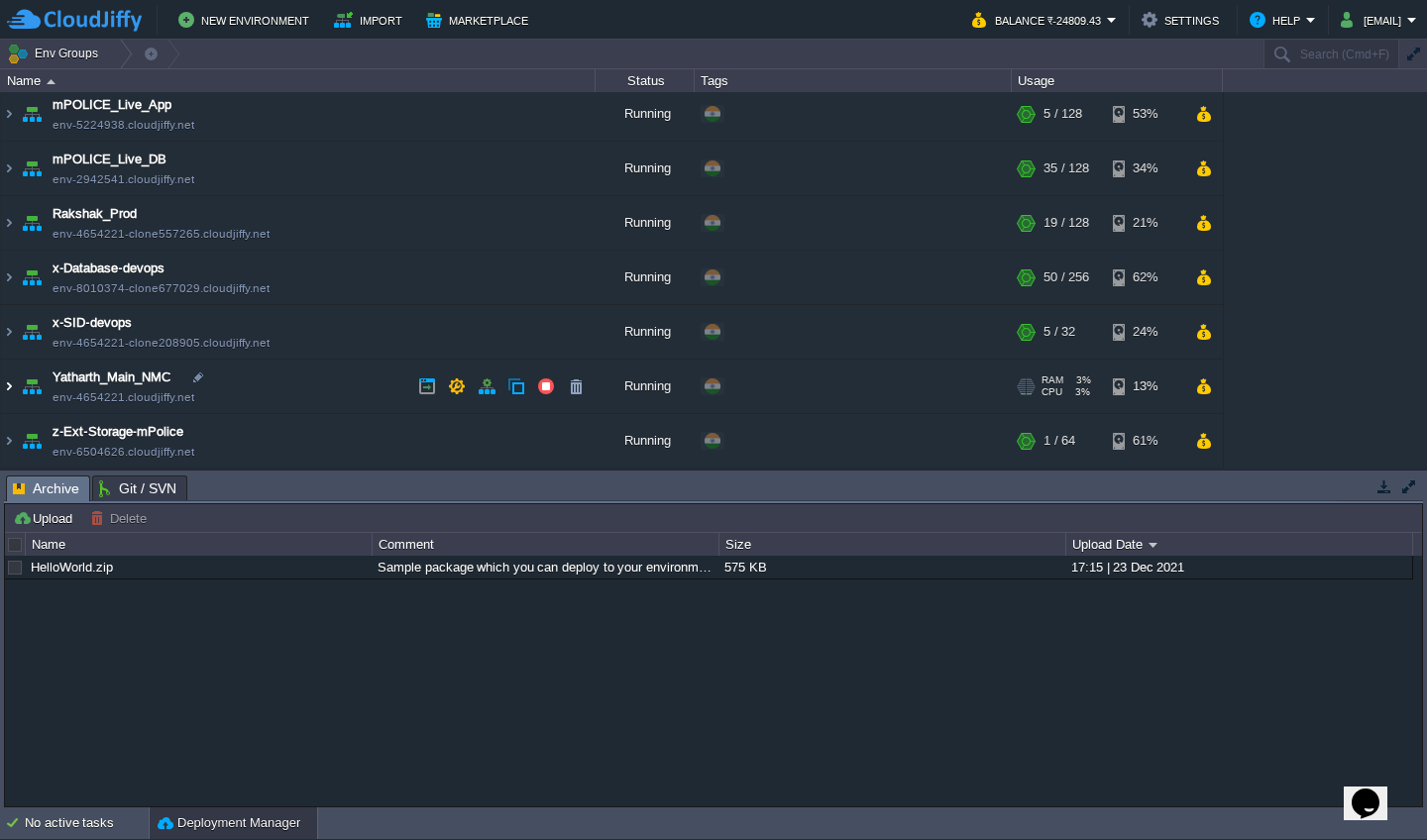click at bounding box center (9, 386) 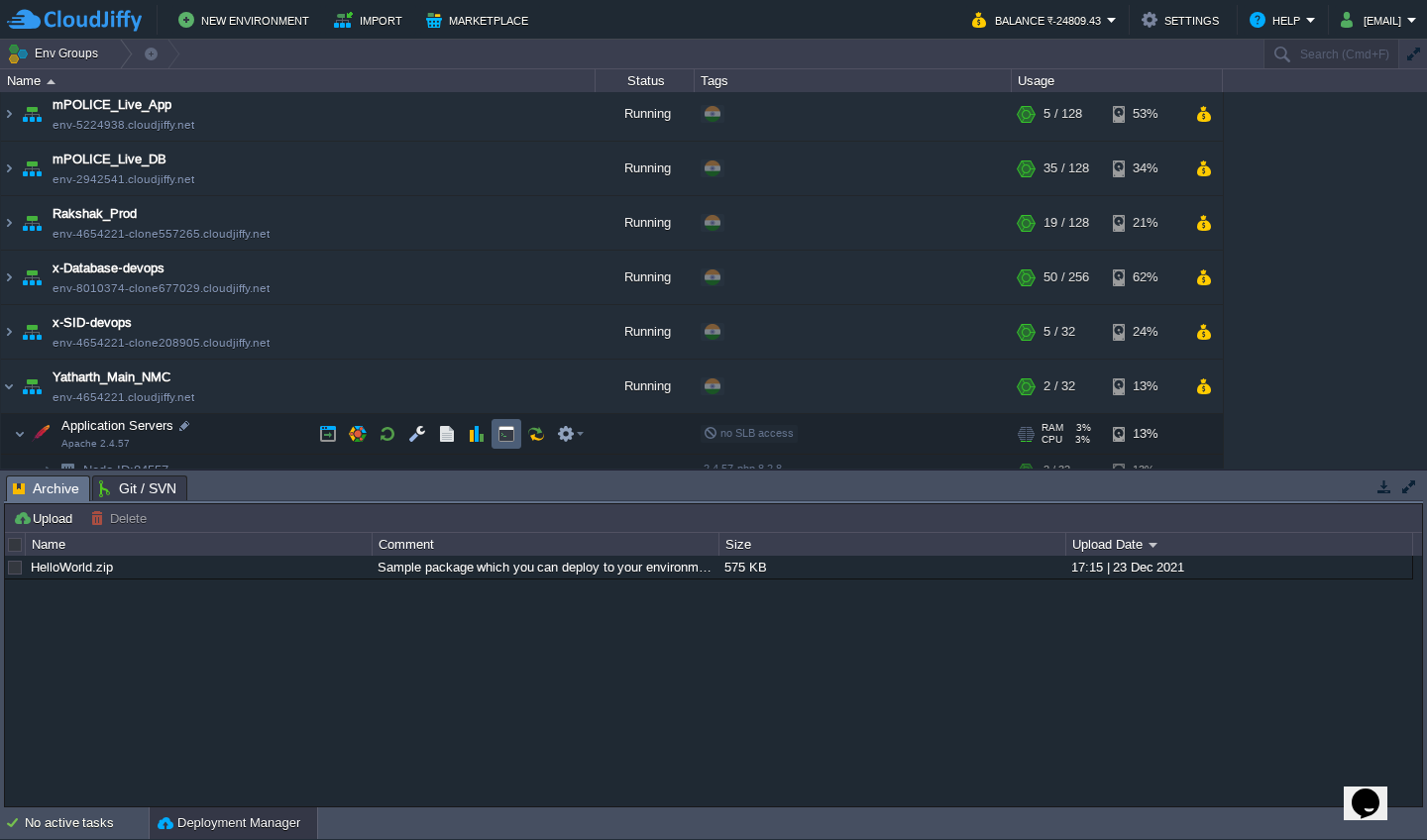 click at bounding box center [506, 434] 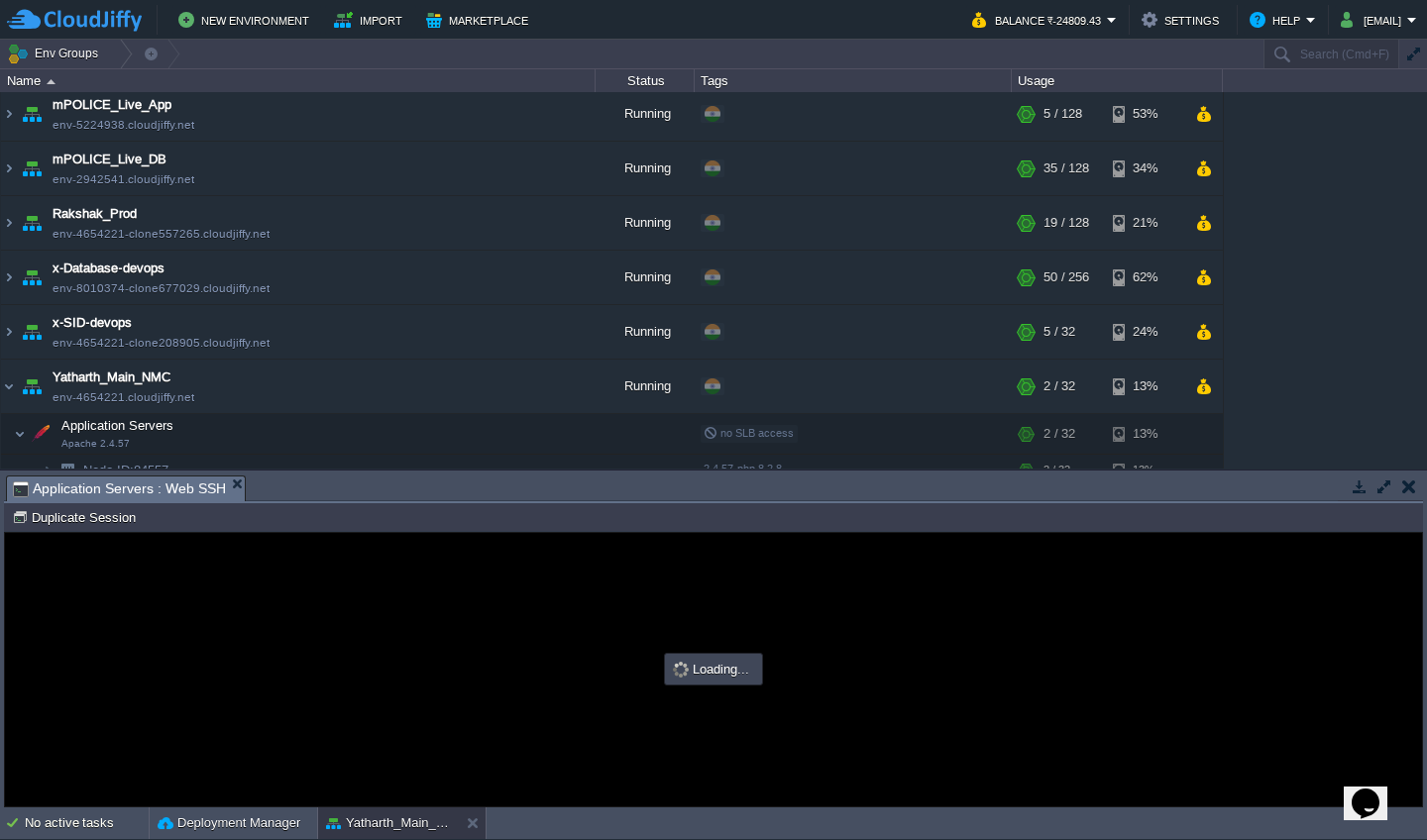 click on "Node ID: [NUMBER] Duplicate Session" at bounding box center (714, 517) 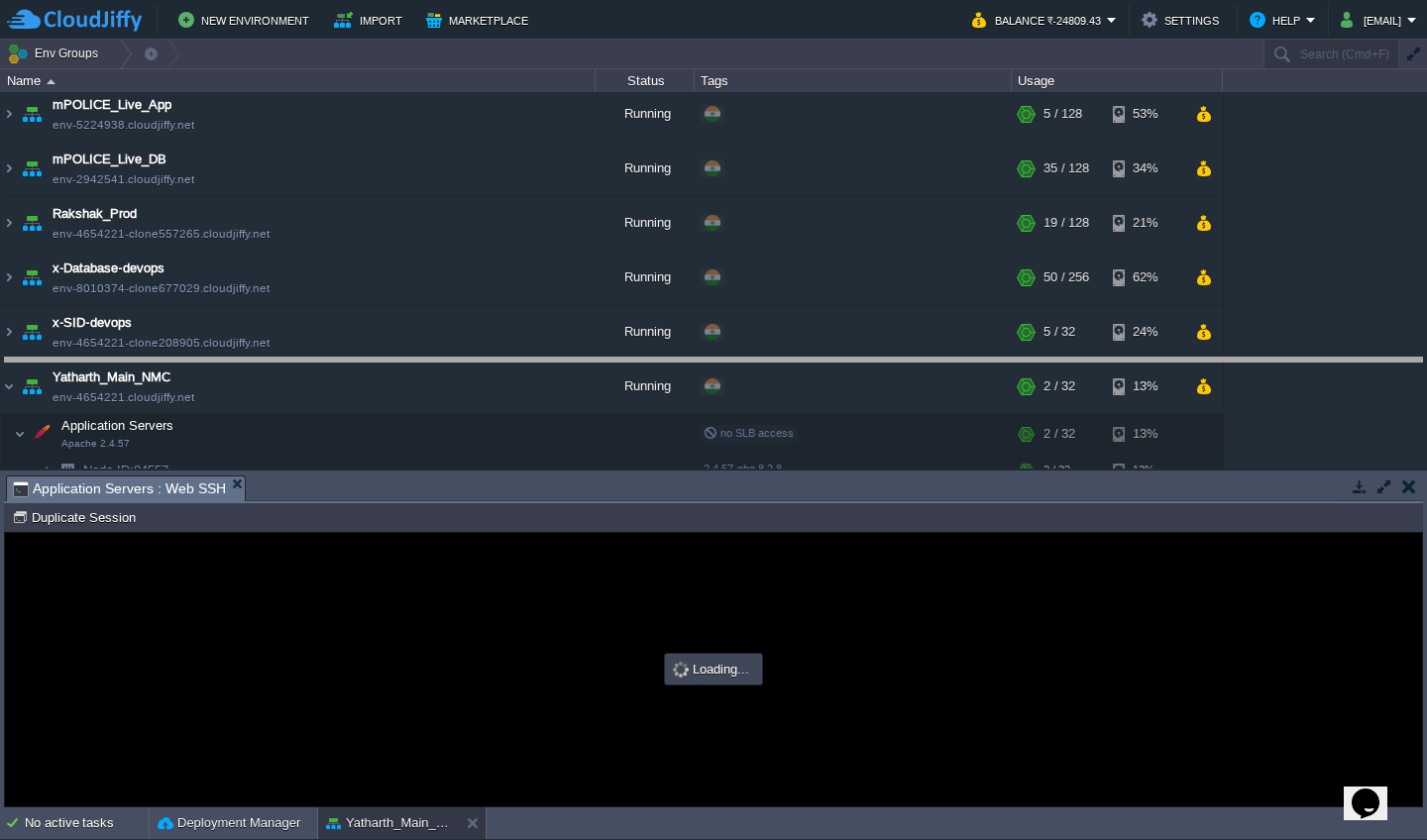 scroll, scrollTop: 0, scrollLeft: 0, axis: both 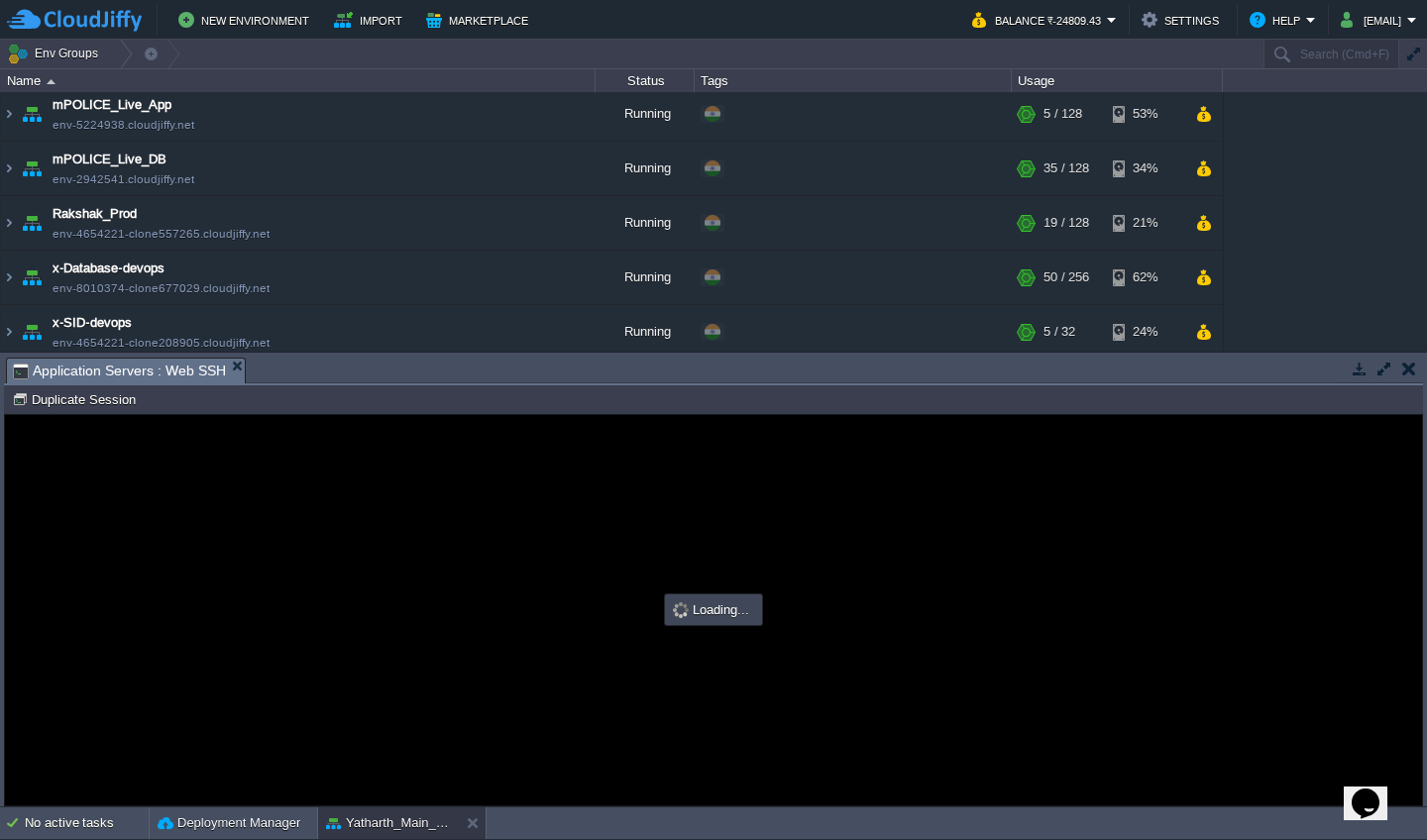 type on "#000000" 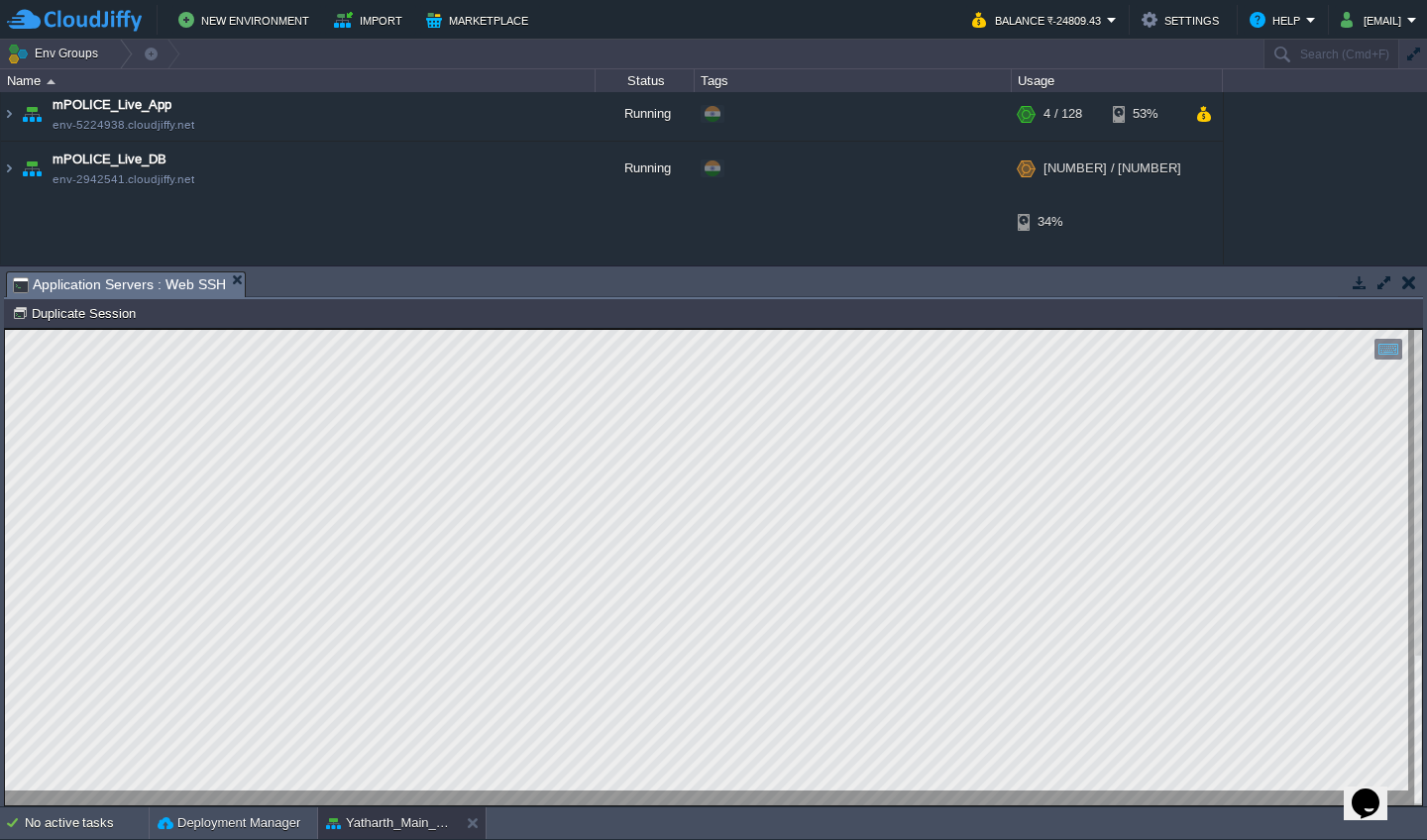 click at bounding box center (1409, 282) 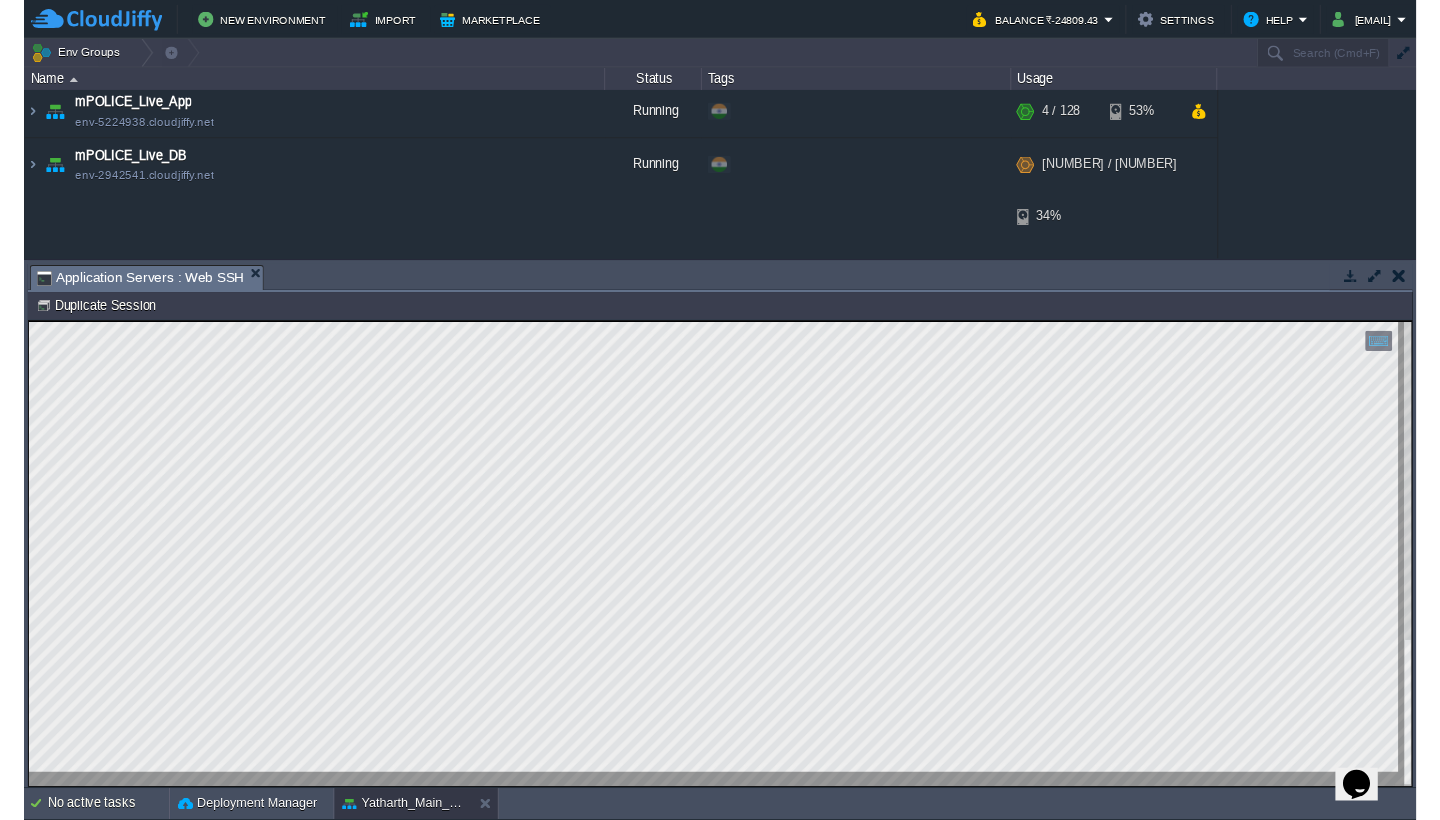 scroll, scrollTop: 0, scrollLeft: 0, axis: both 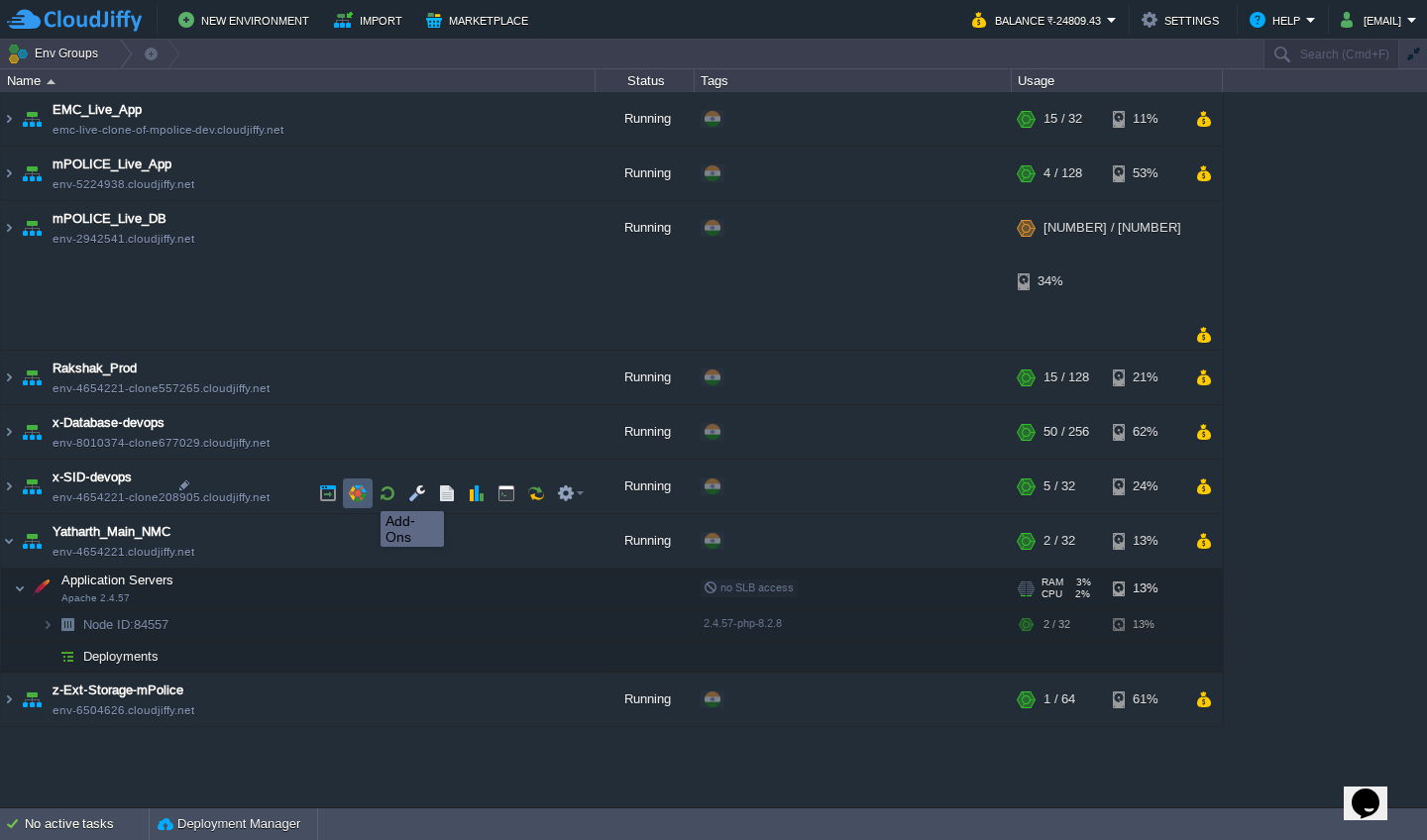 click at bounding box center (358, 493) 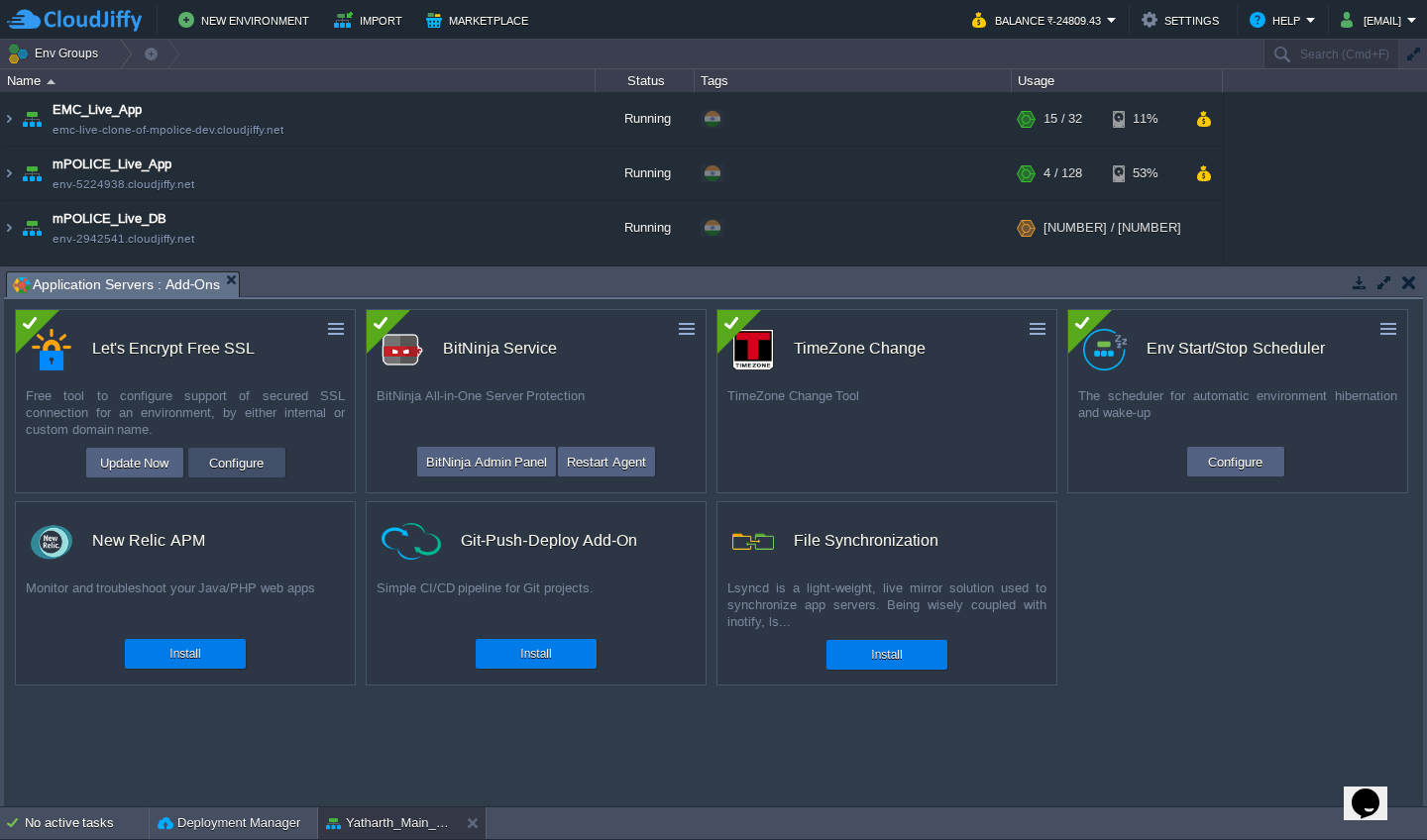 click on "Configure" at bounding box center [236, 463] 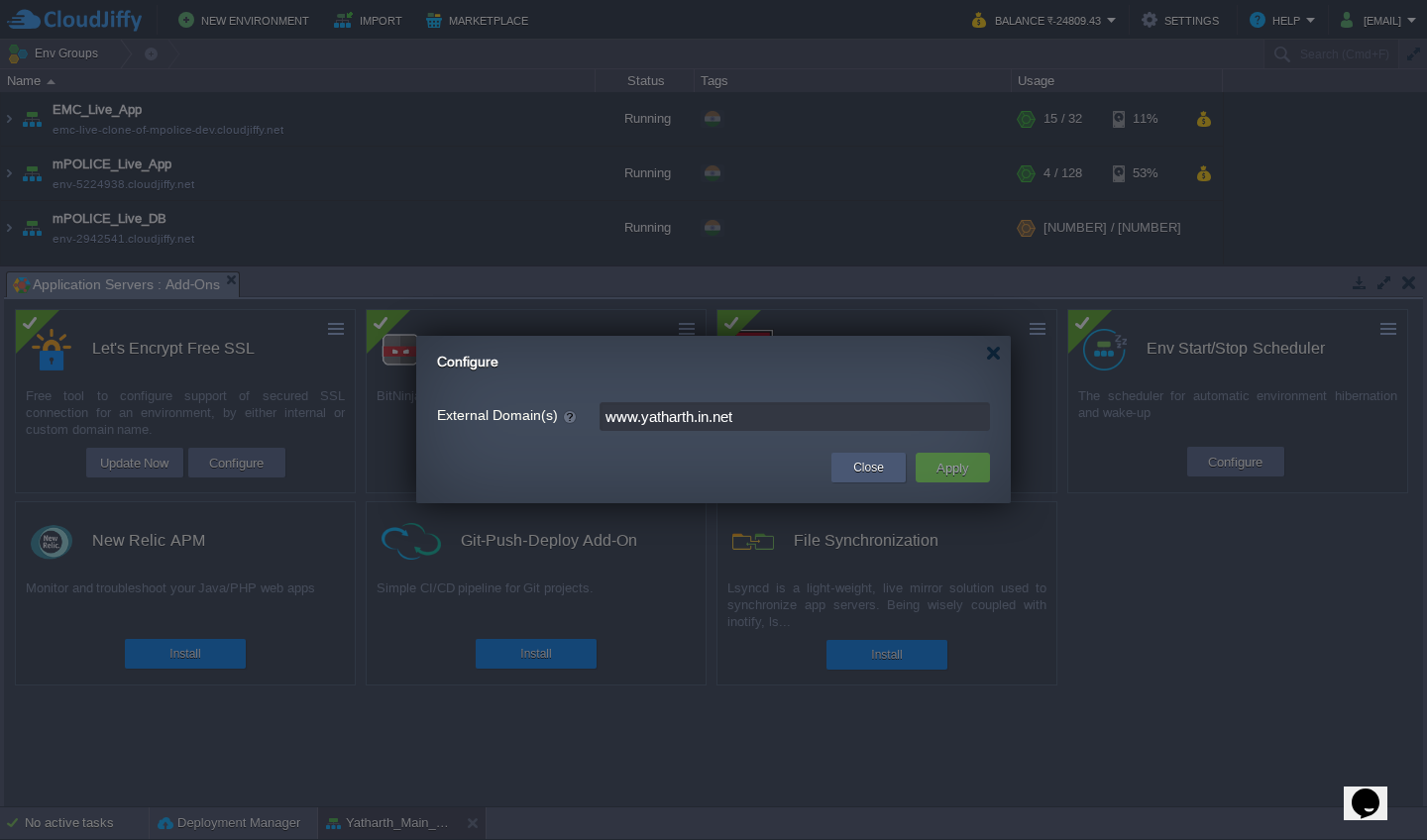 click on "Close" at bounding box center [868, 468] 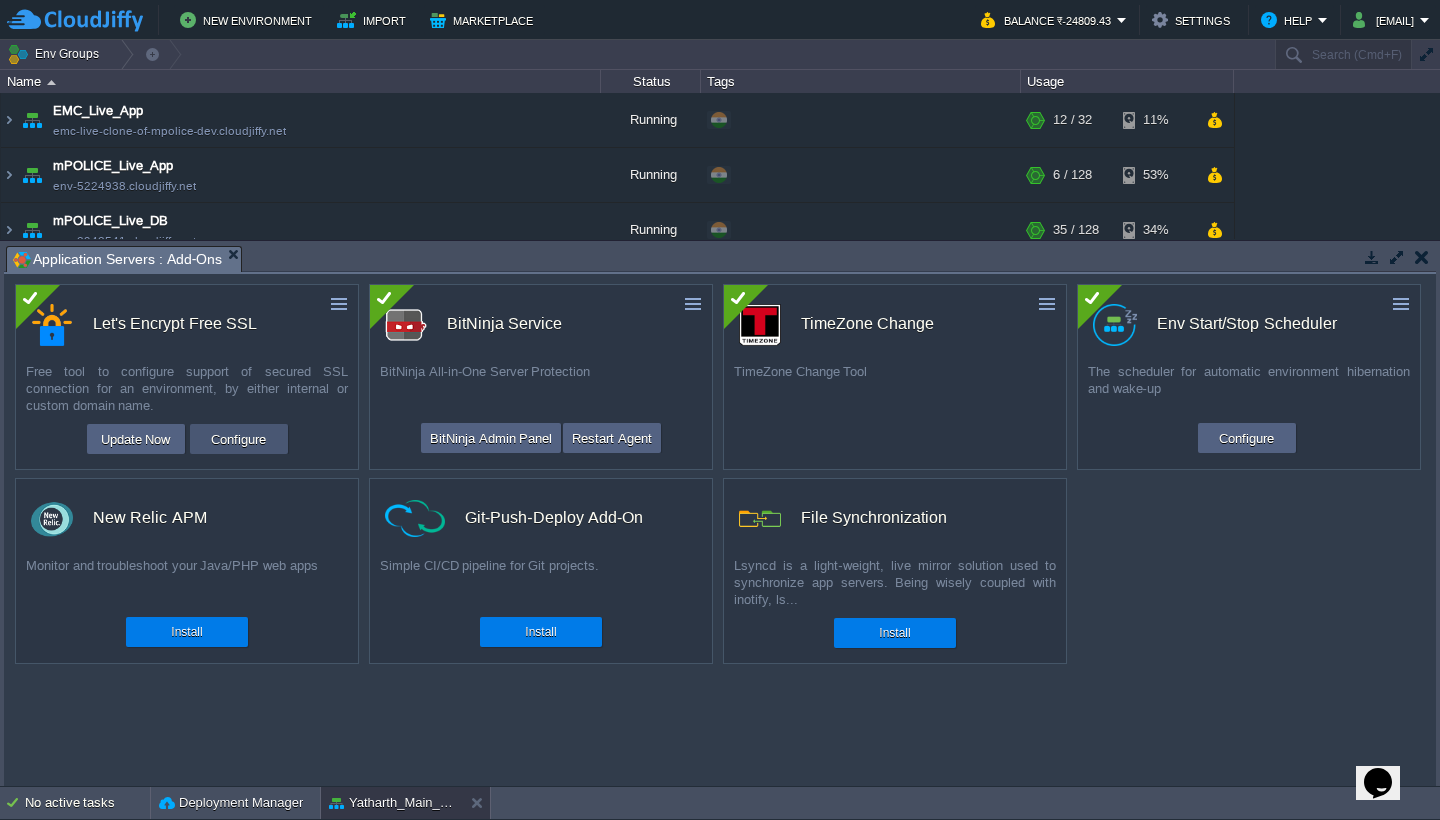 click on "Configure" at bounding box center [238, 439] 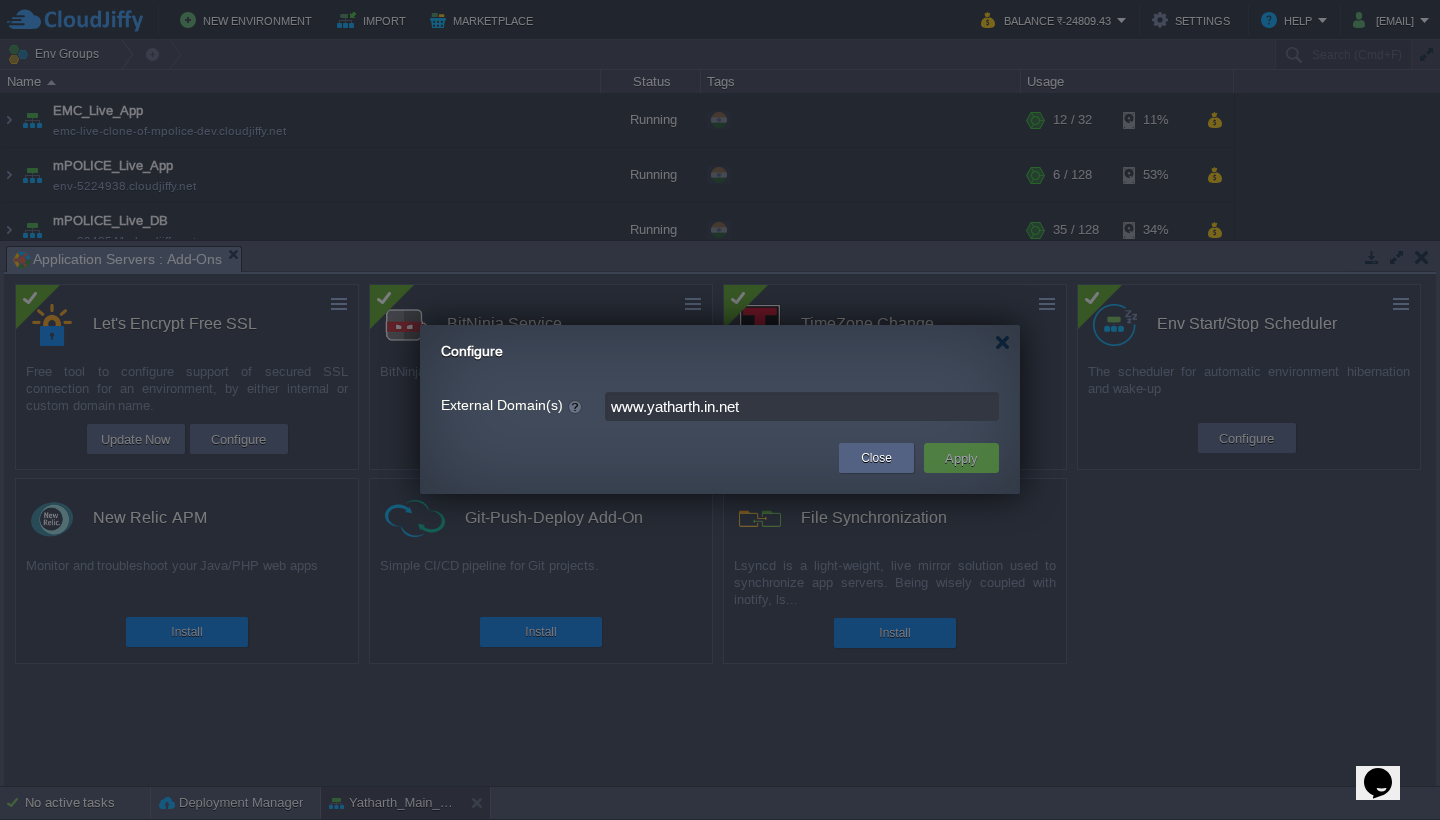 click on "www.yatharth.in.net" at bounding box center (802, 406) 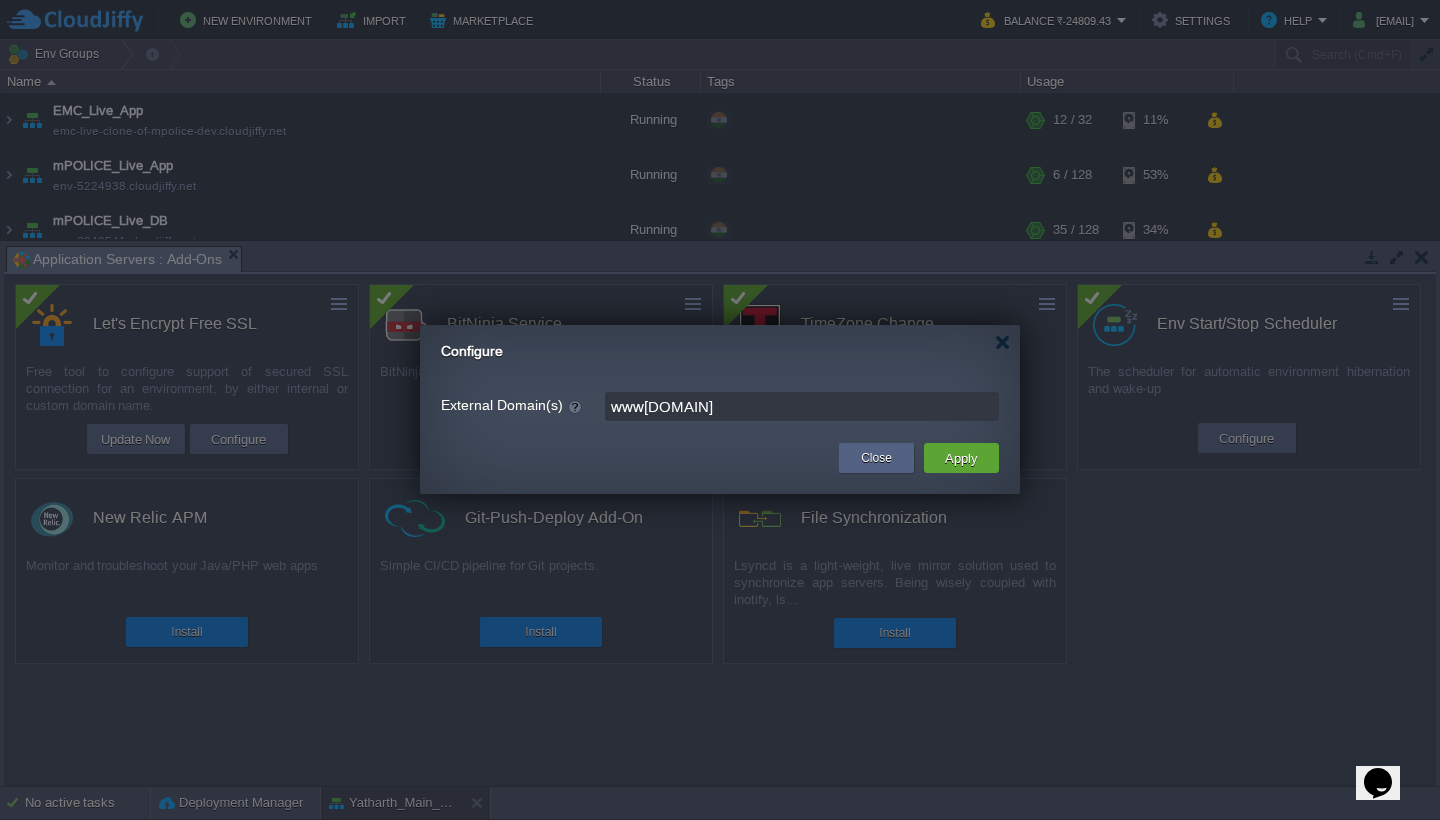 type on "yatharth.in.net" 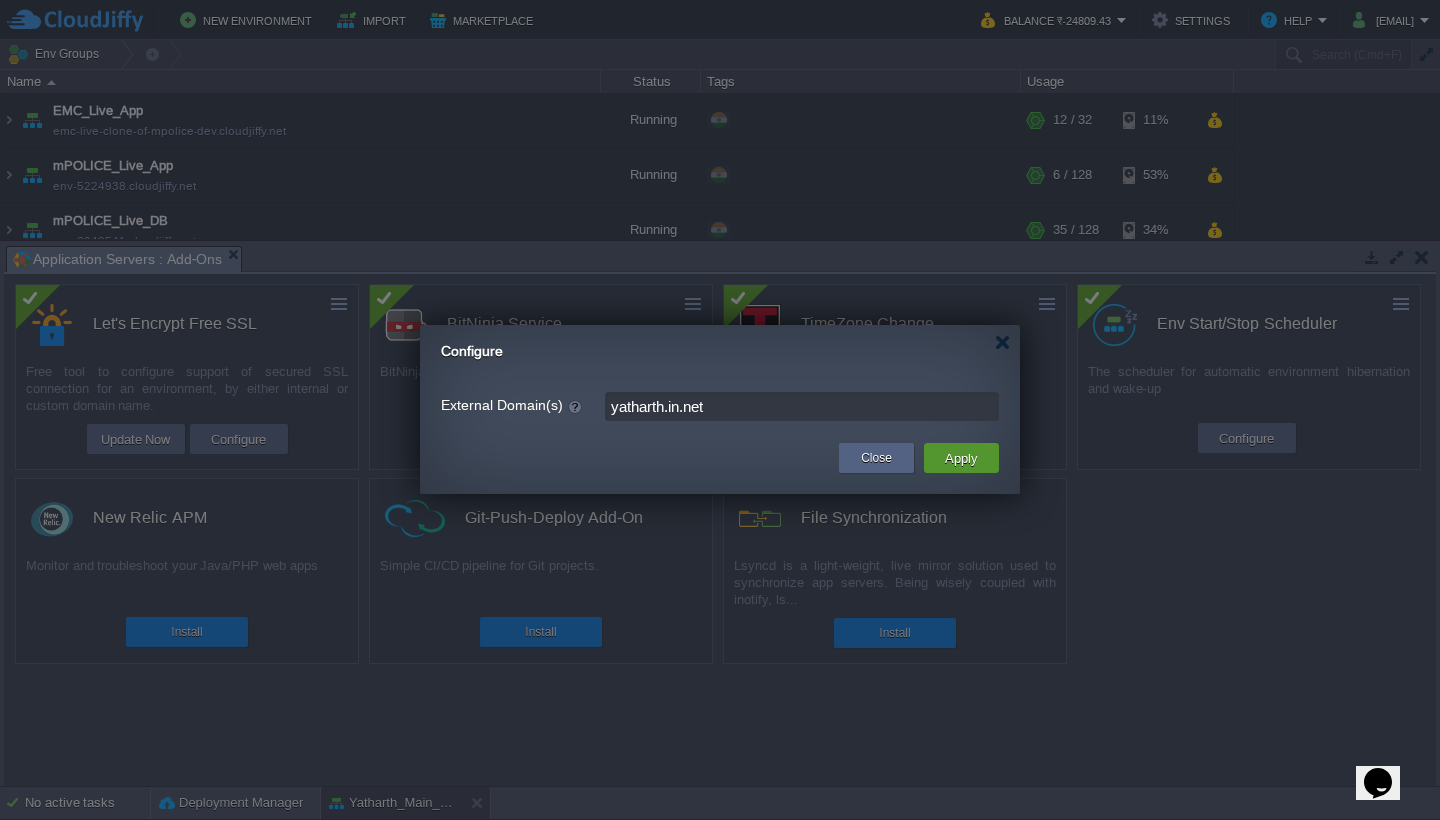 click on "Apply" at bounding box center [961, 458] 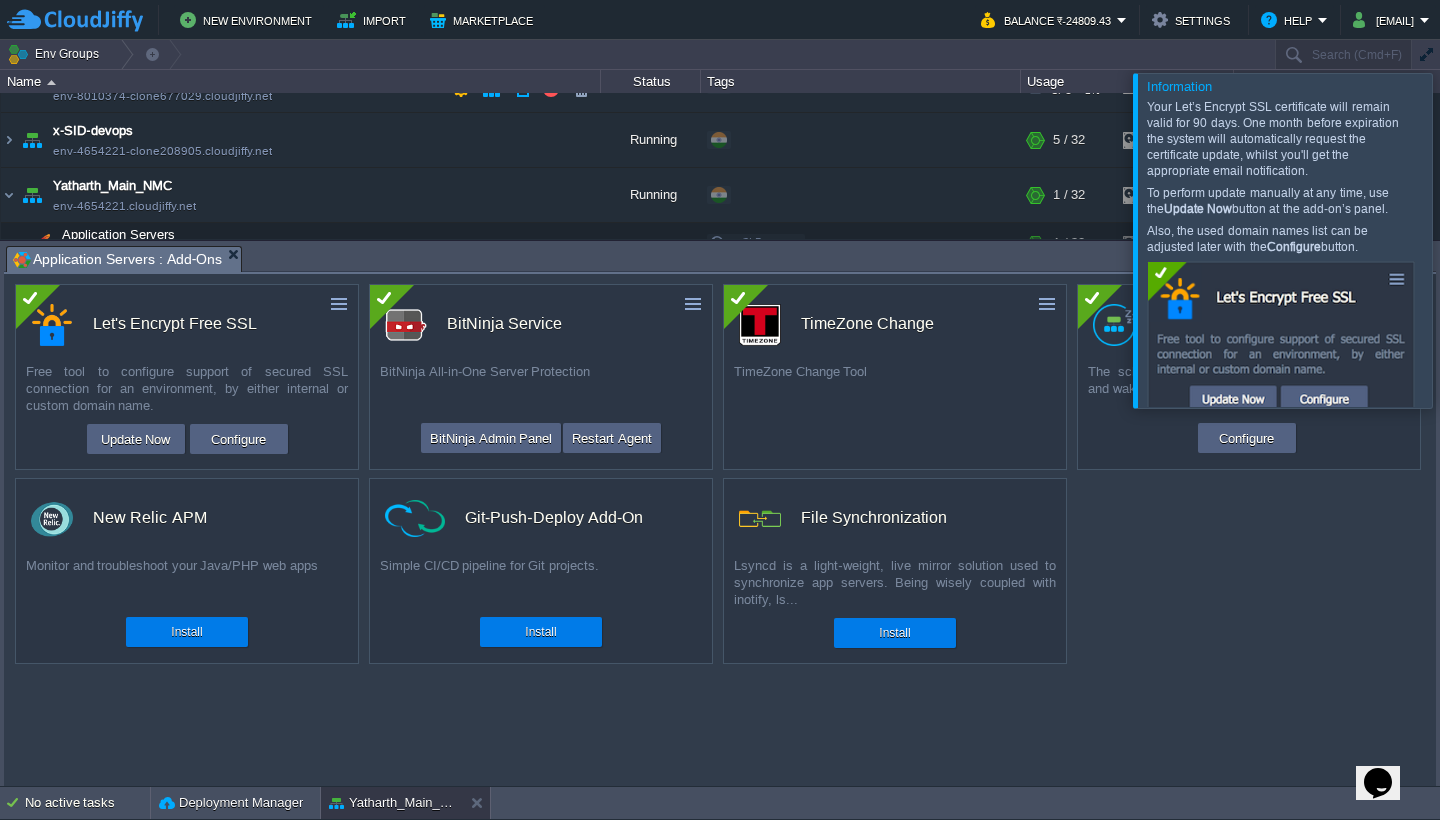 scroll, scrollTop: 284, scrollLeft: 0, axis: vertical 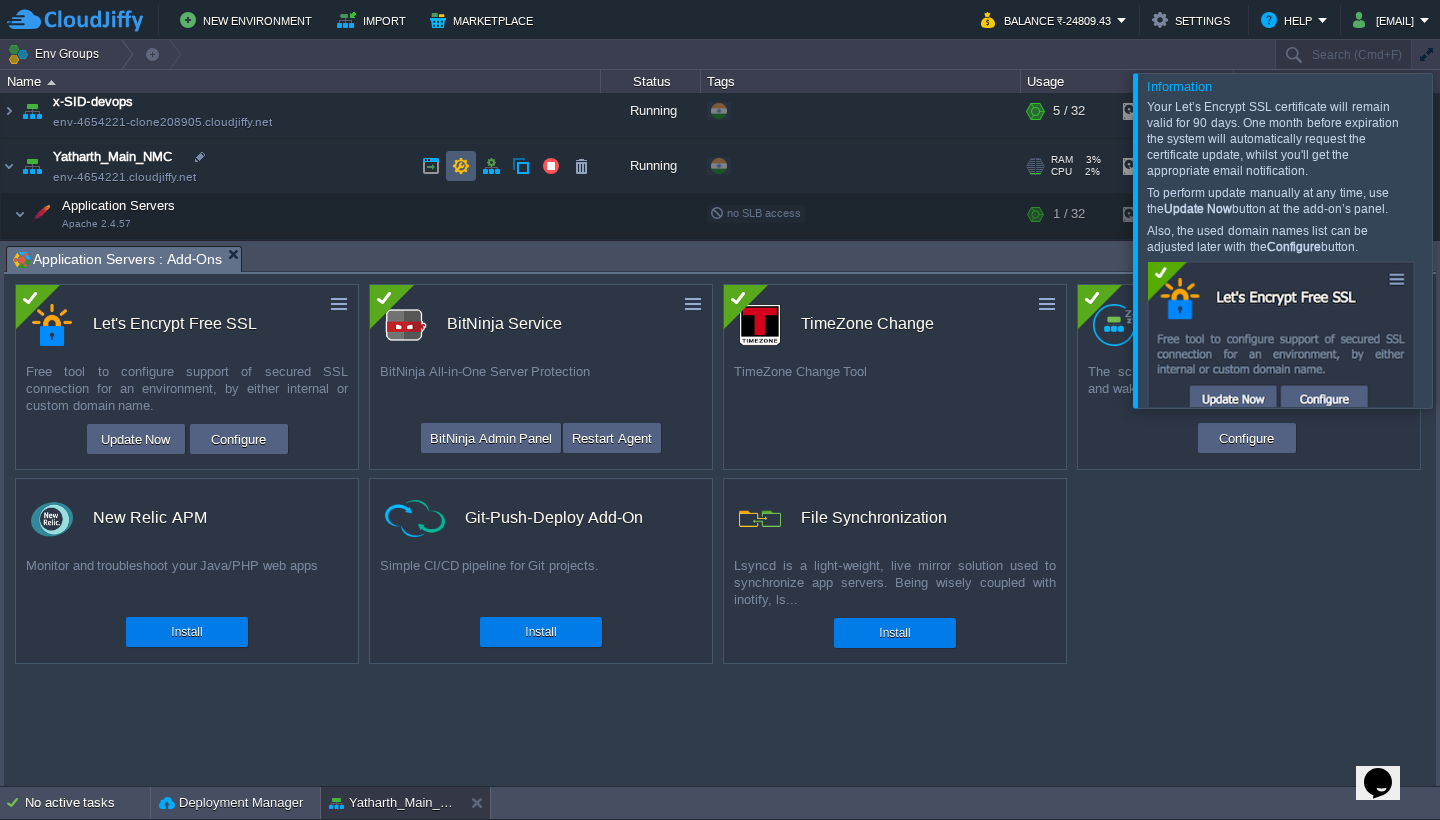 click at bounding box center (461, 166) 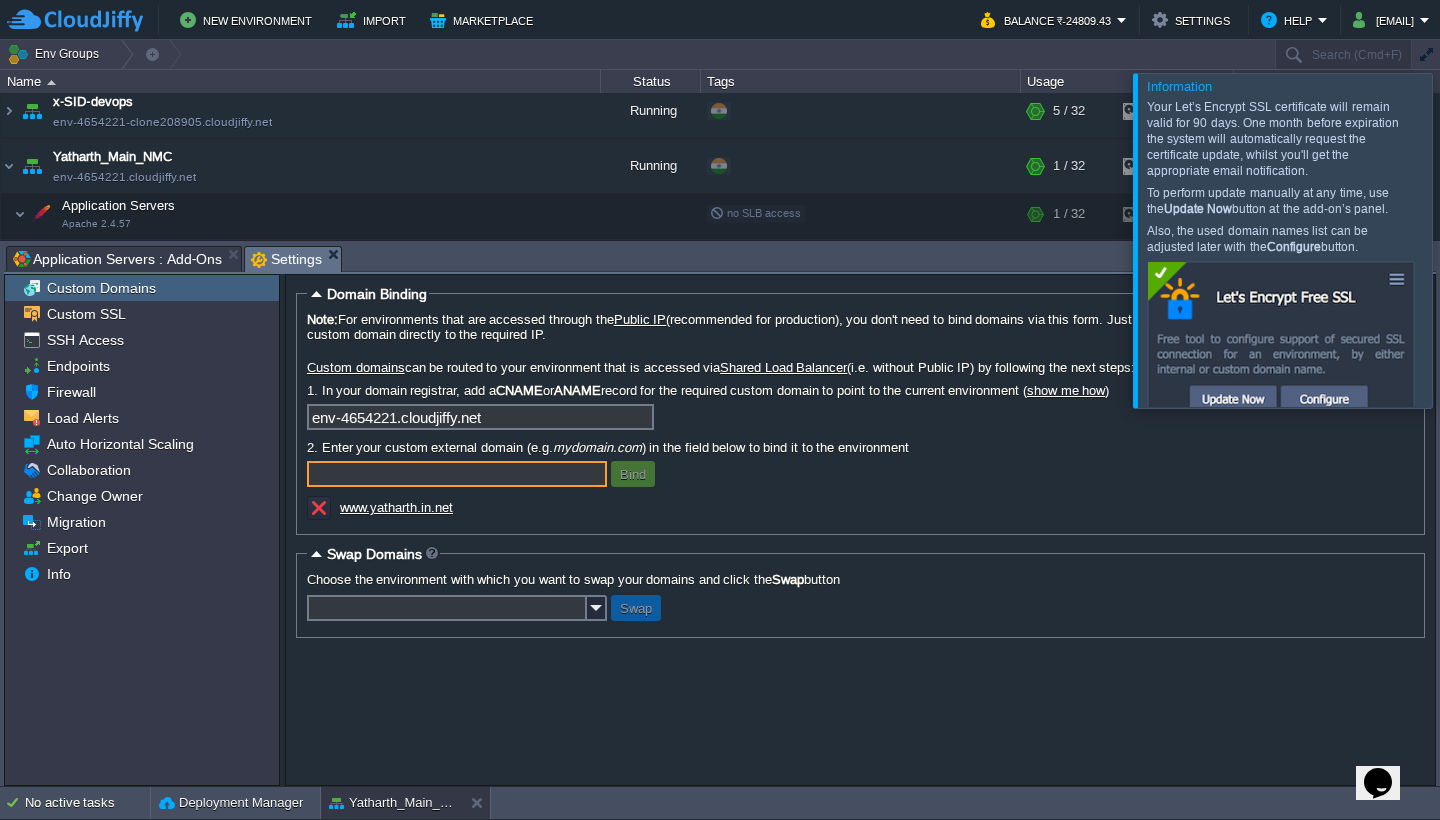 click at bounding box center [457, 474] 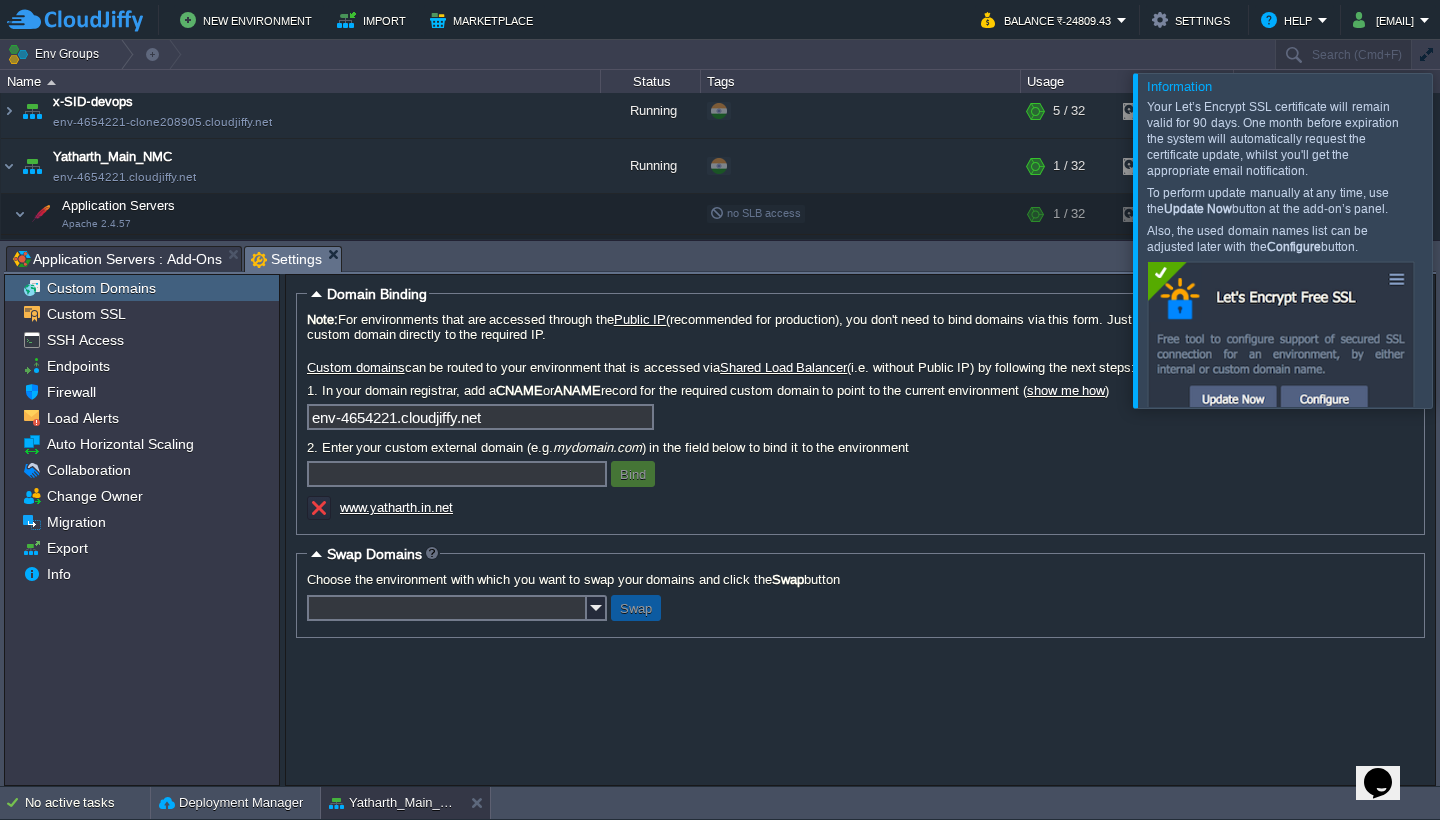 drag, startPoint x: 539, startPoint y: 517, endPoint x: 483, endPoint y: 509, distance: 56.568542 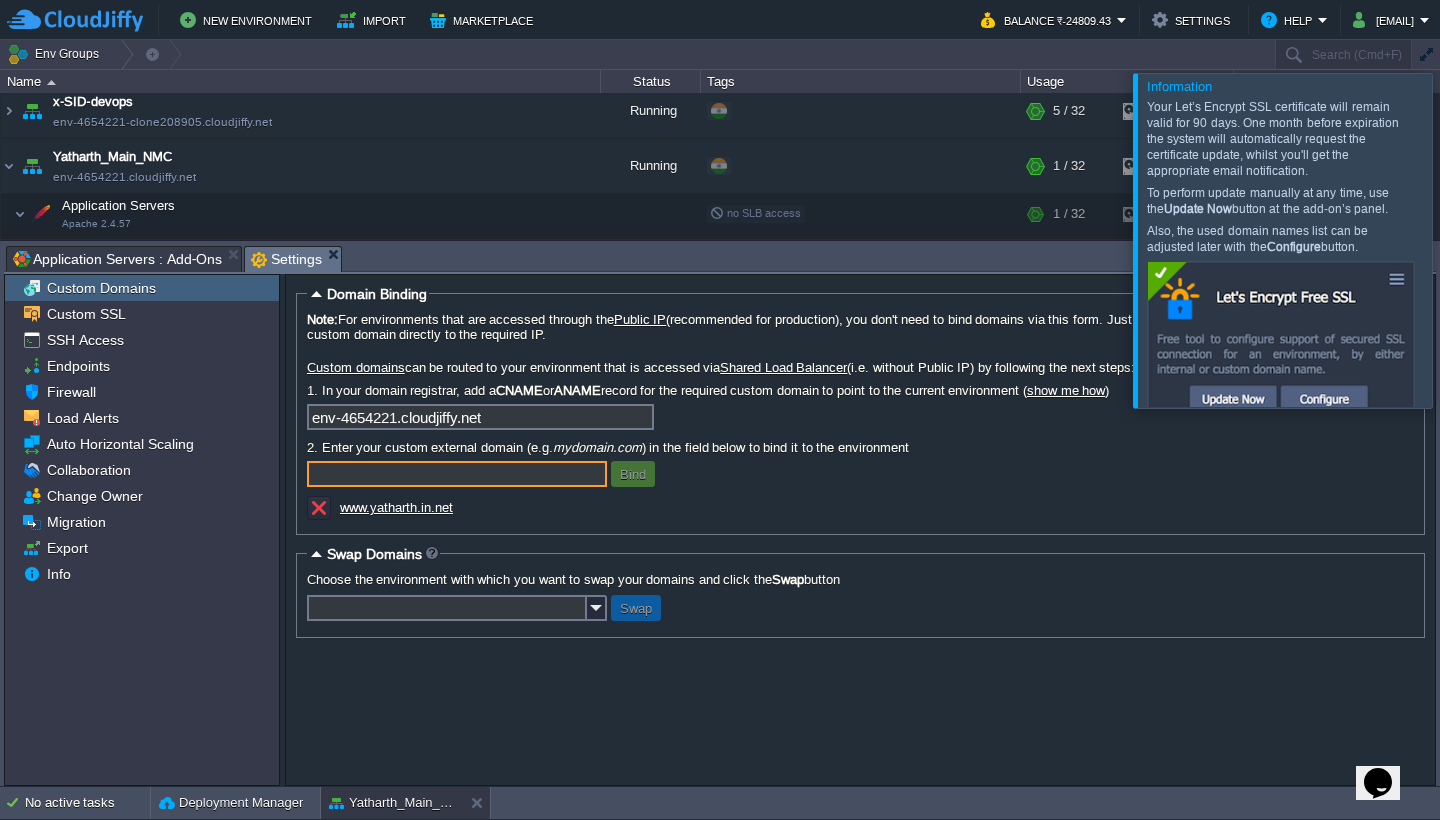 click at bounding box center [457, 474] 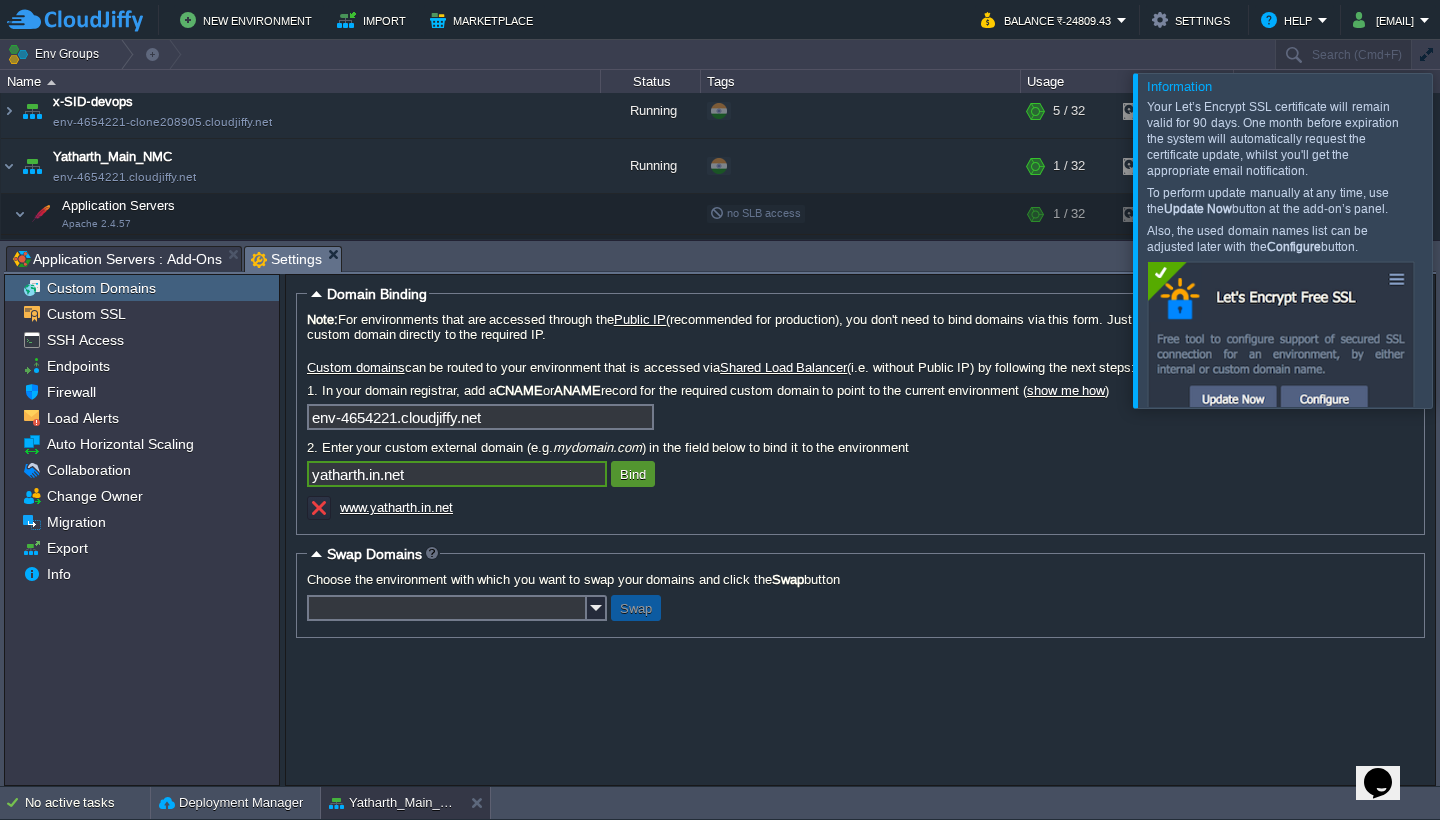 type on "yatharth.in.net" 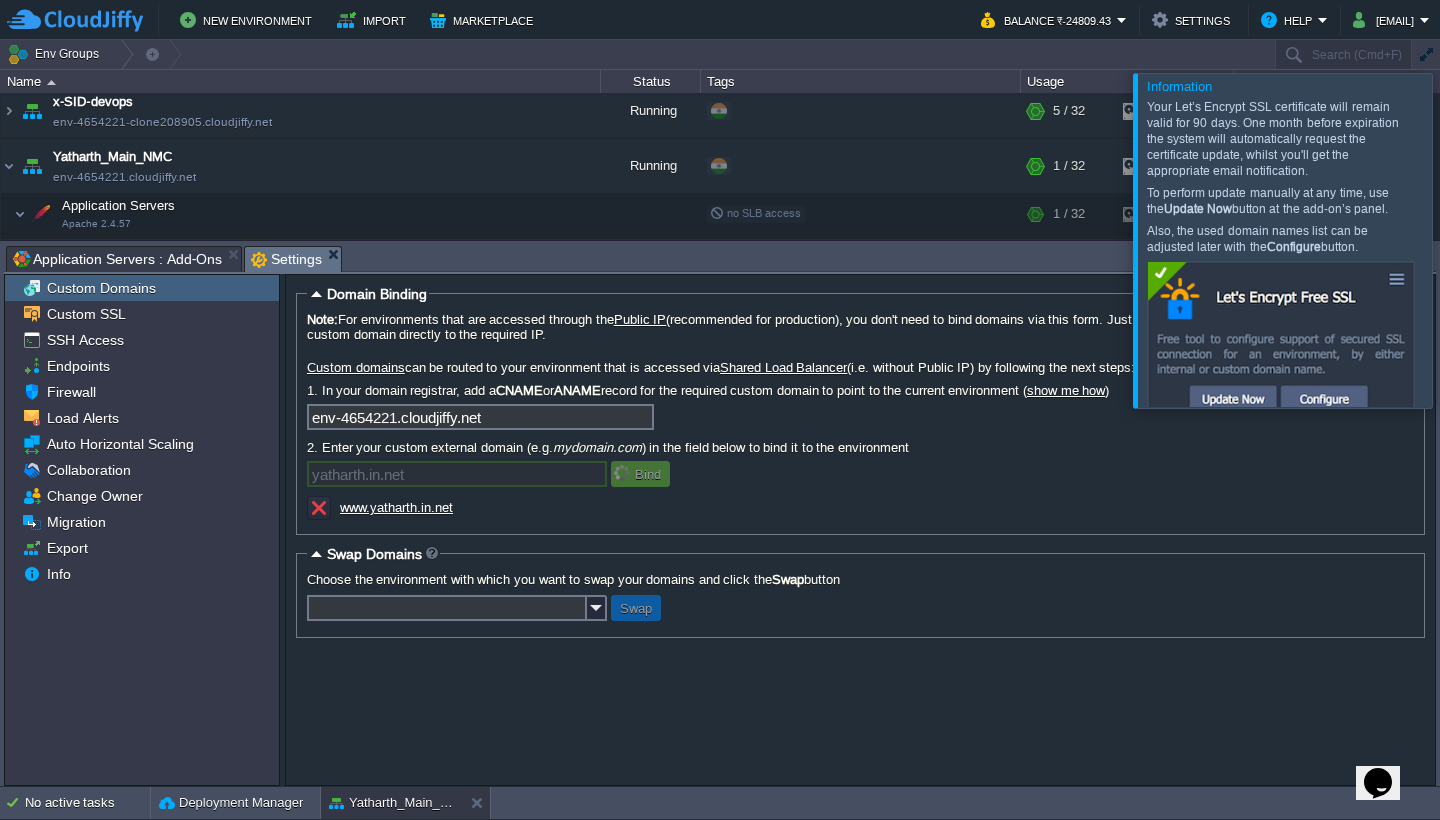 click at bounding box center [1464, 240] 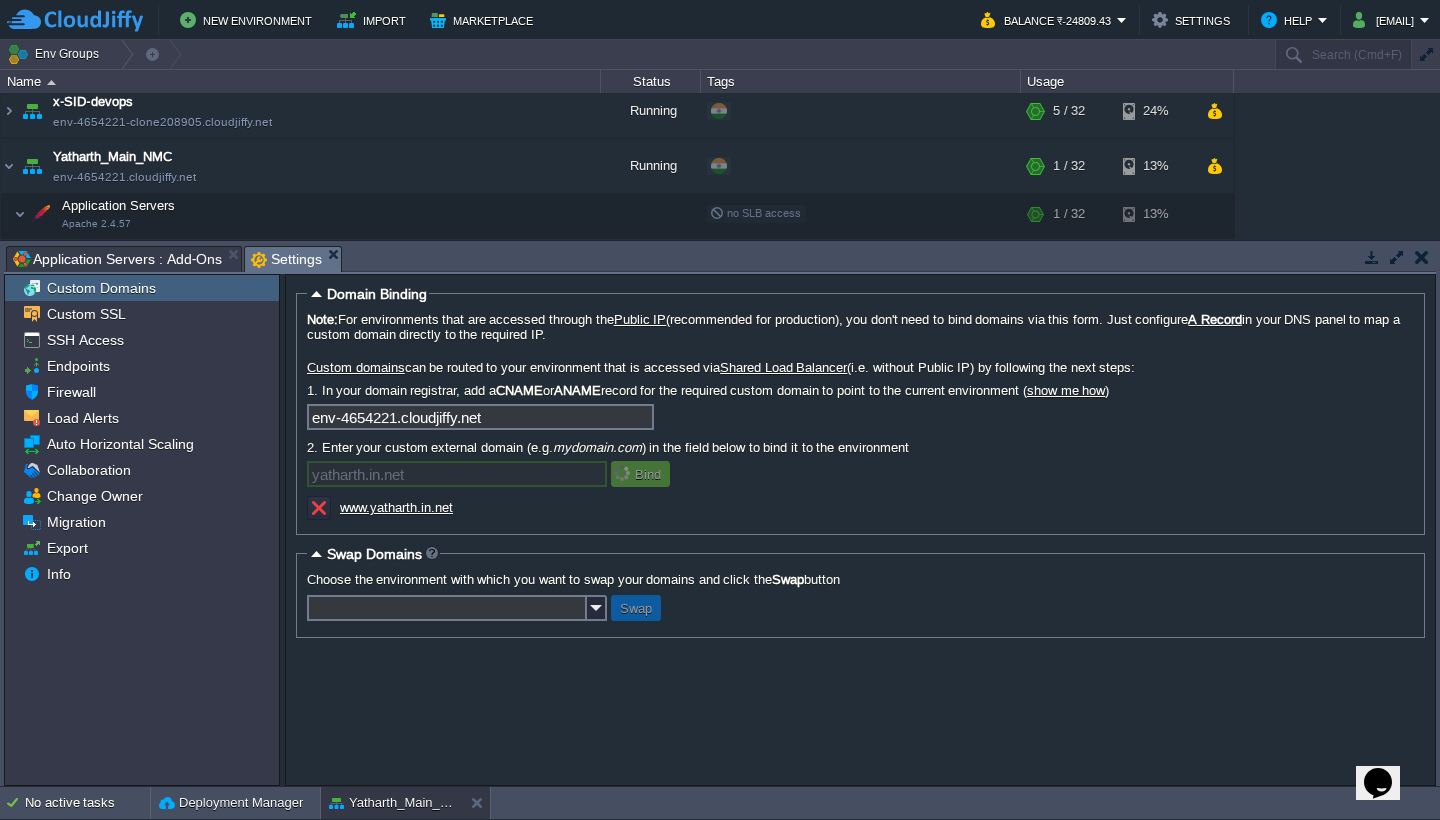 type 